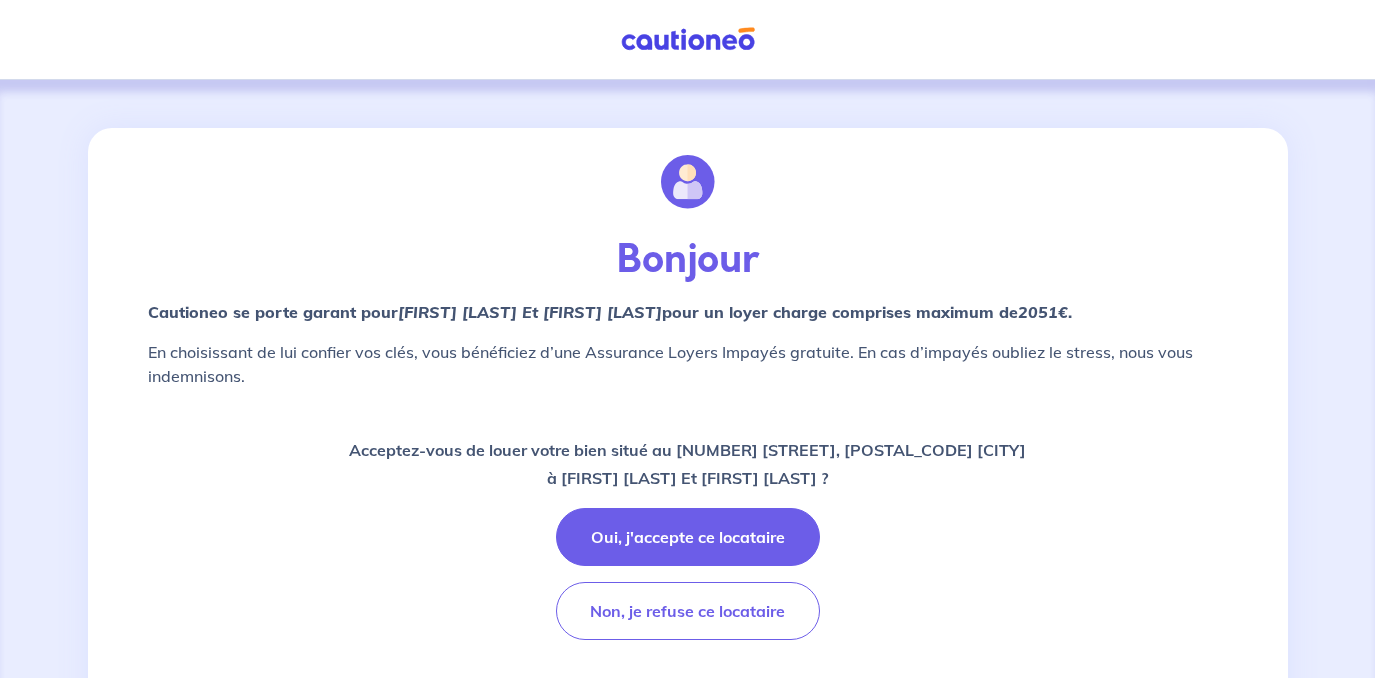 scroll, scrollTop: 0, scrollLeft: 0, axis: both 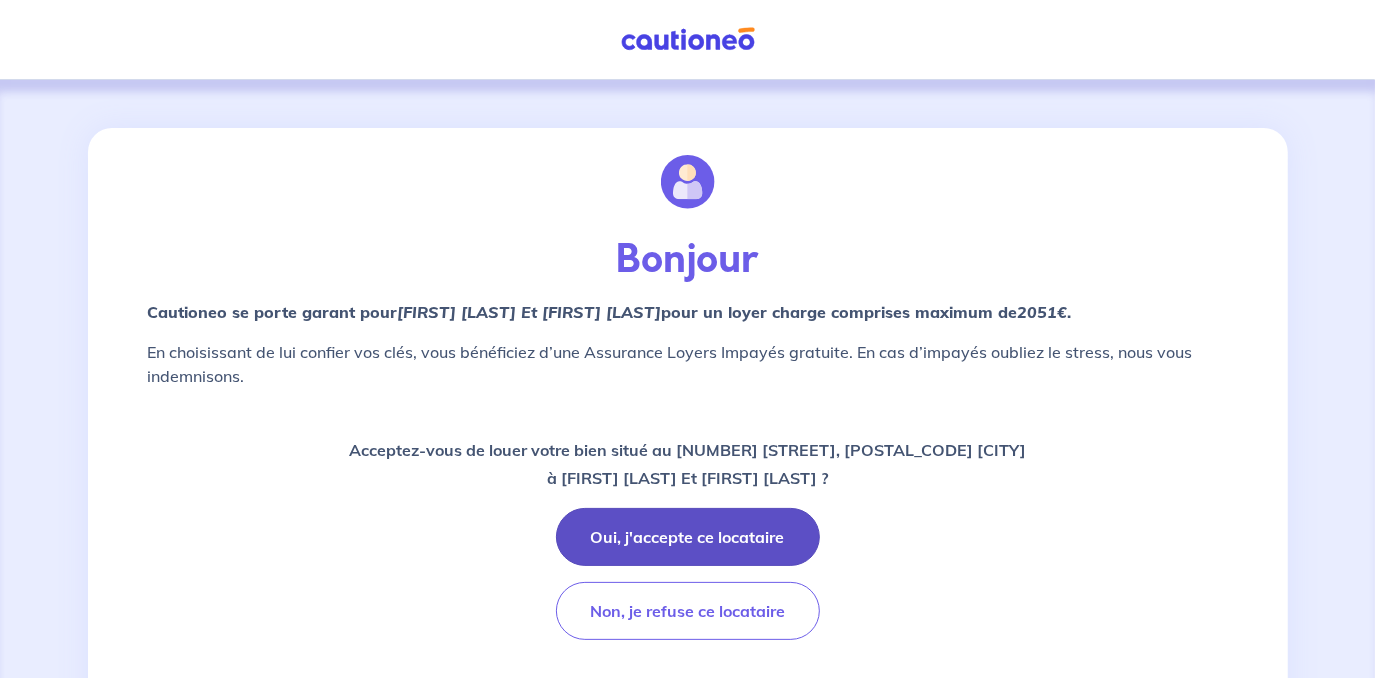 click on "Oui, j'accepte ce locataire" at bounding box center (688, 537) 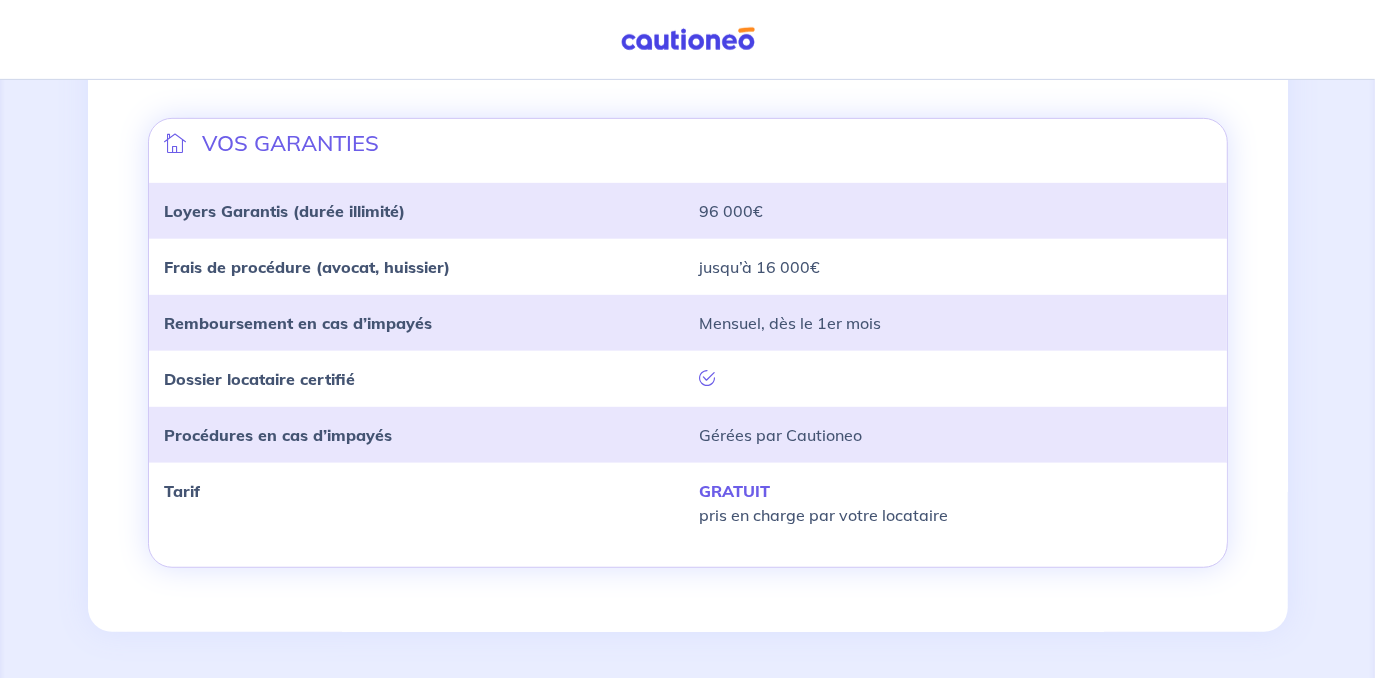 scroll, scrollTop: 561, scrollLeft: 0, axis: vertical 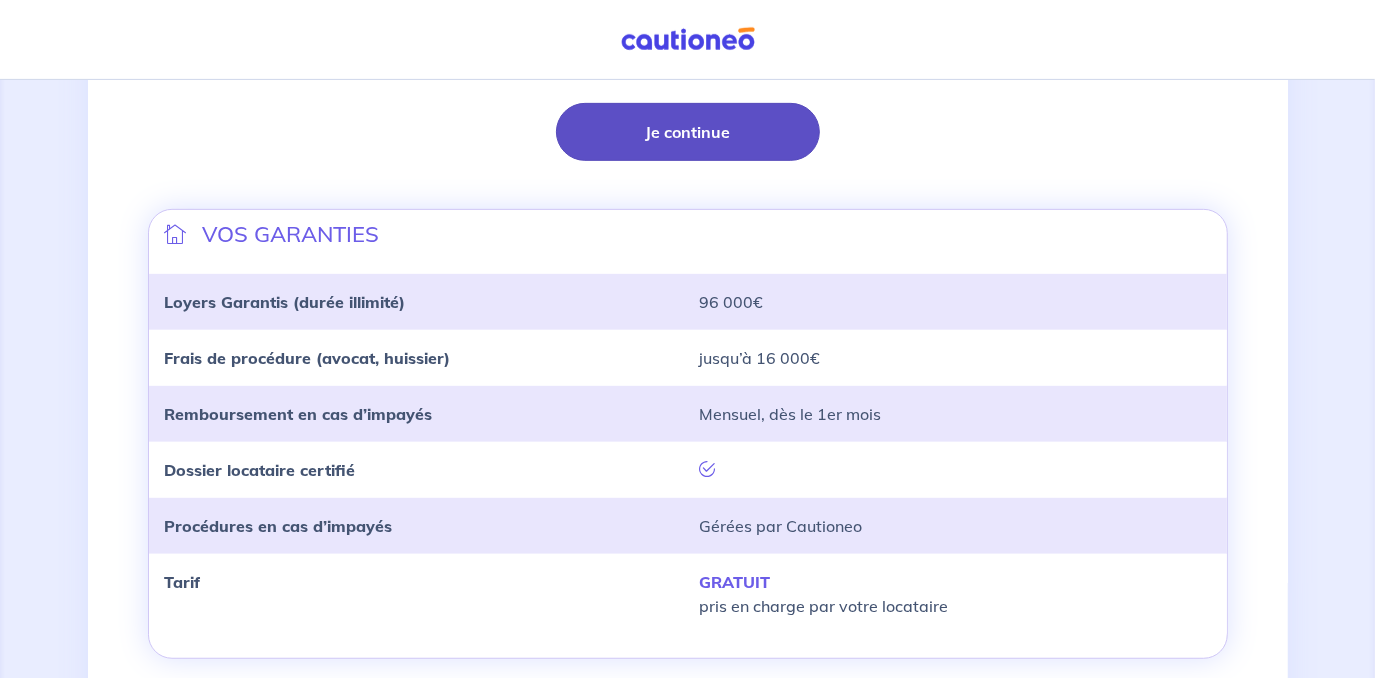 click on "Je continue" at bounding box center [688, 132] 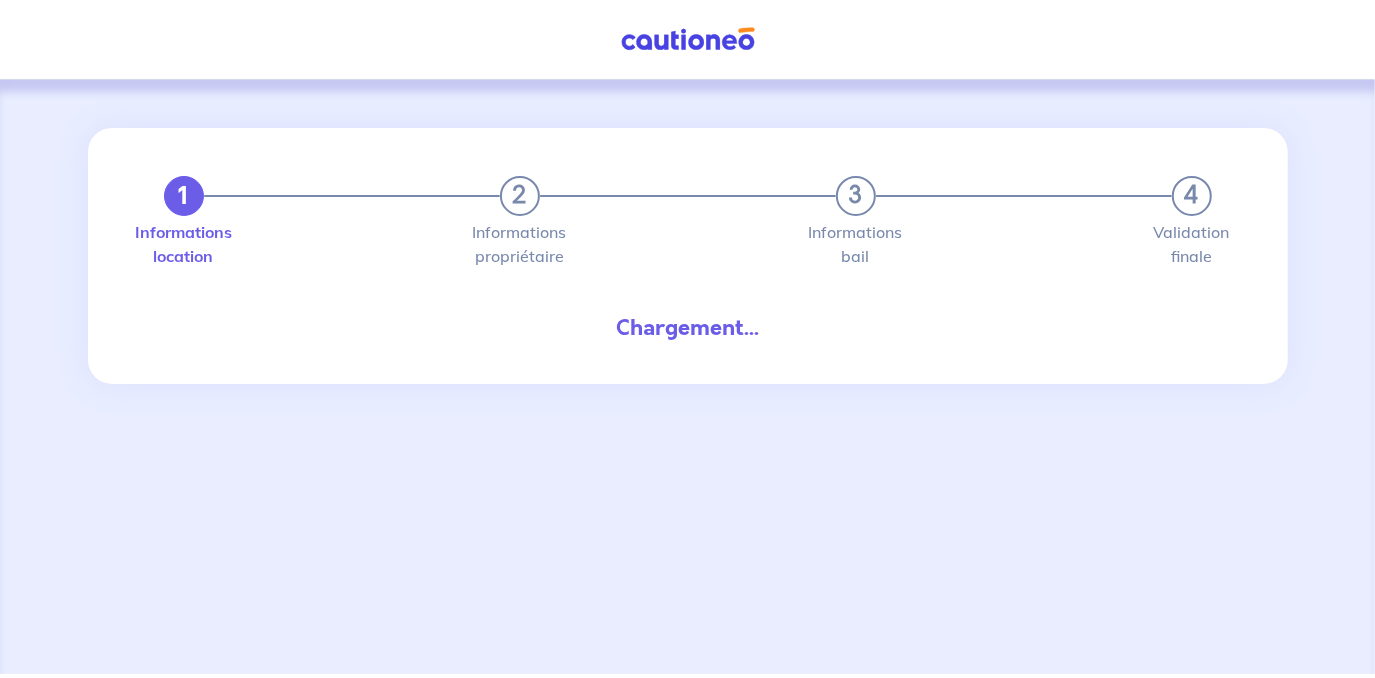 scroll, scrollTop: 0, scrollLeft: 0, axis: both 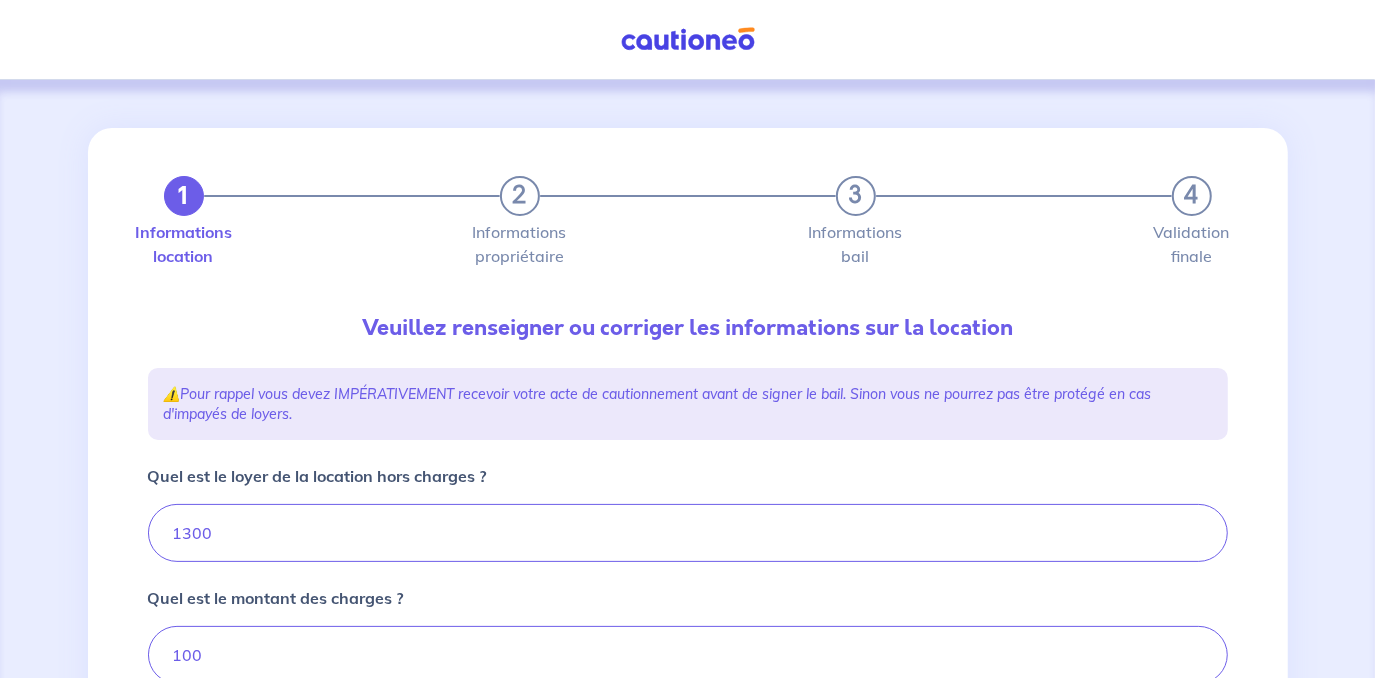 type on "1400" 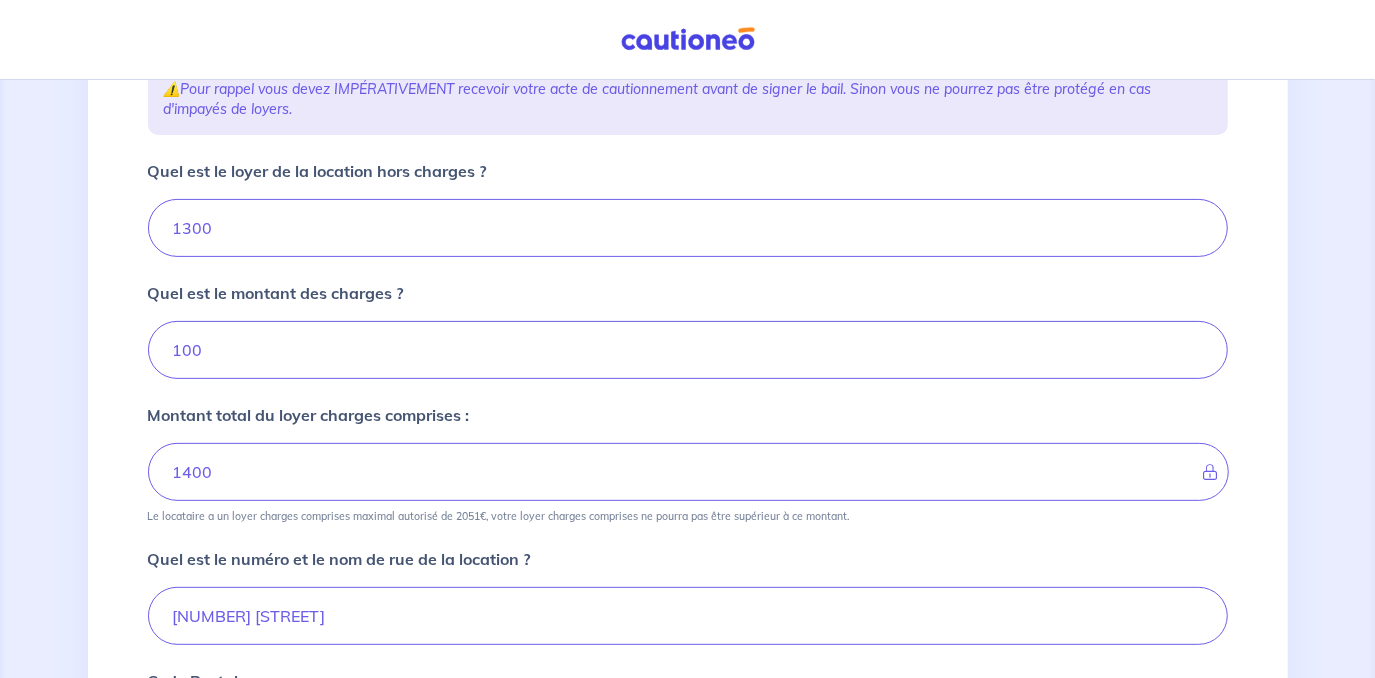 scroll, scrollTop: 304, scrollLeft: 0, axis: vertical 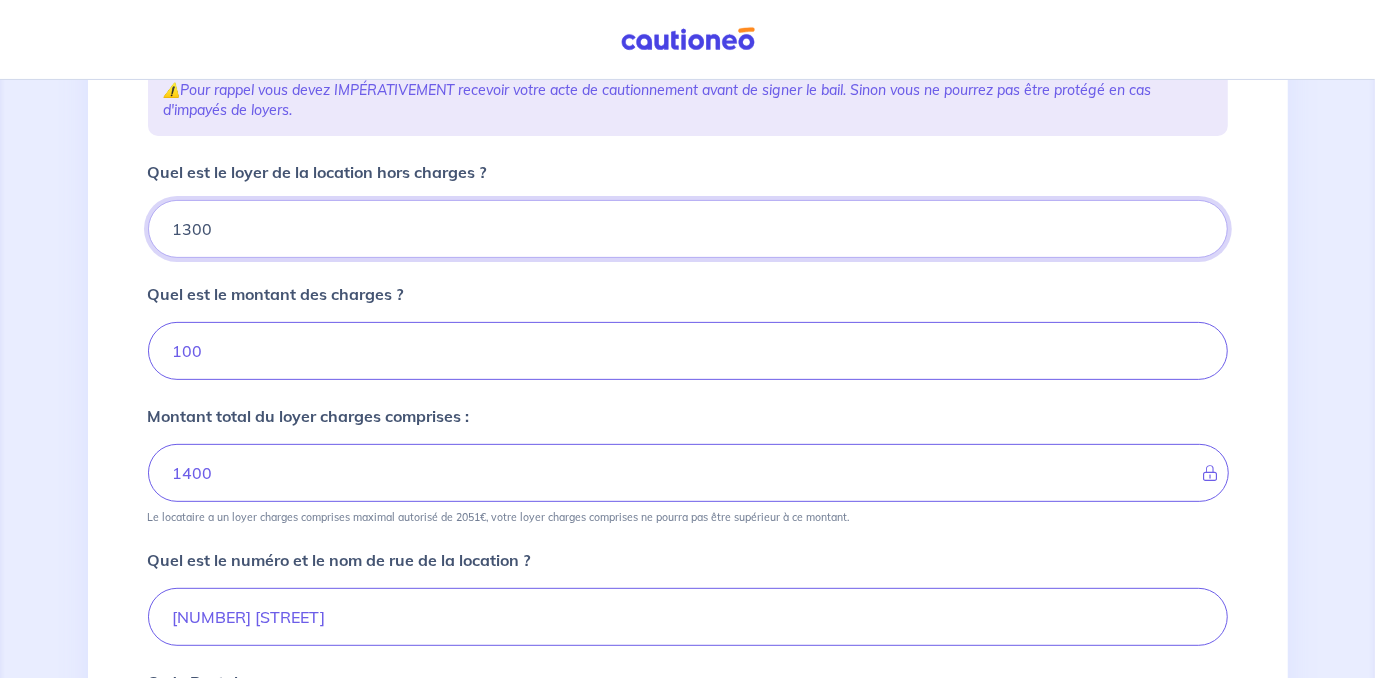 click on "1300" at bounding box center (688, 229) 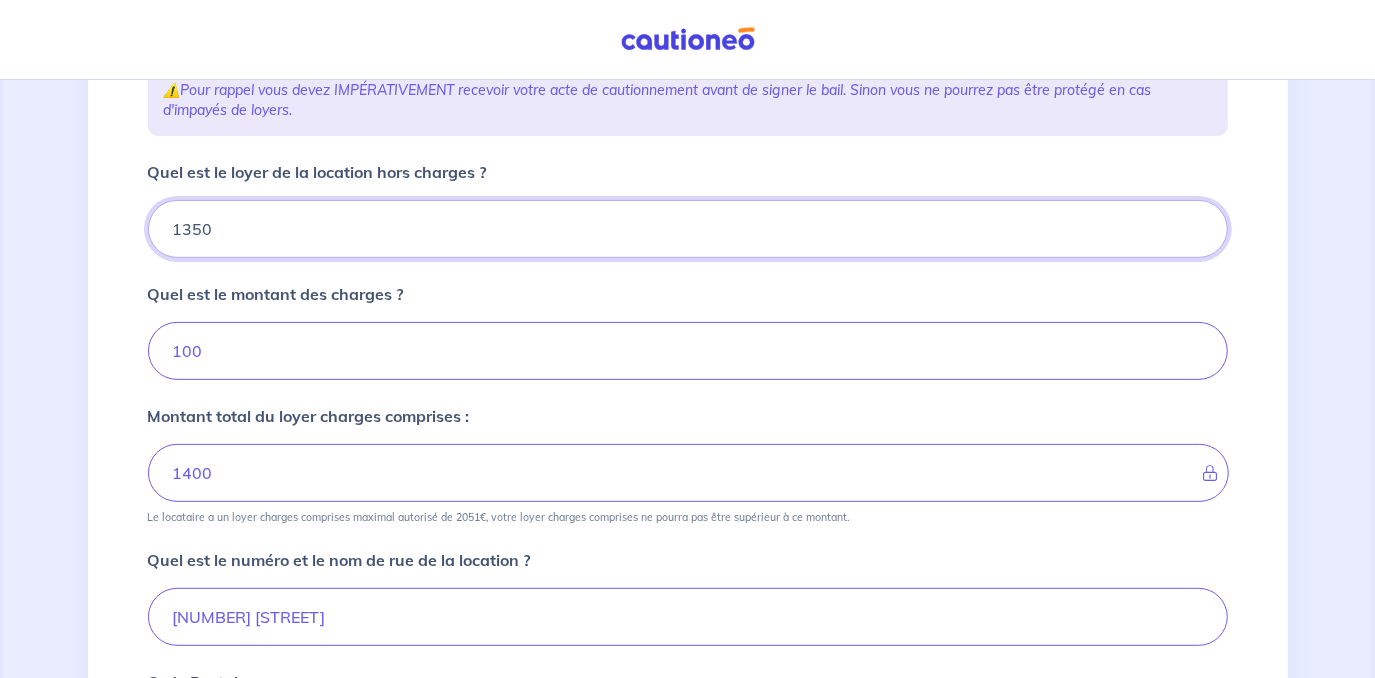 type on "1450" 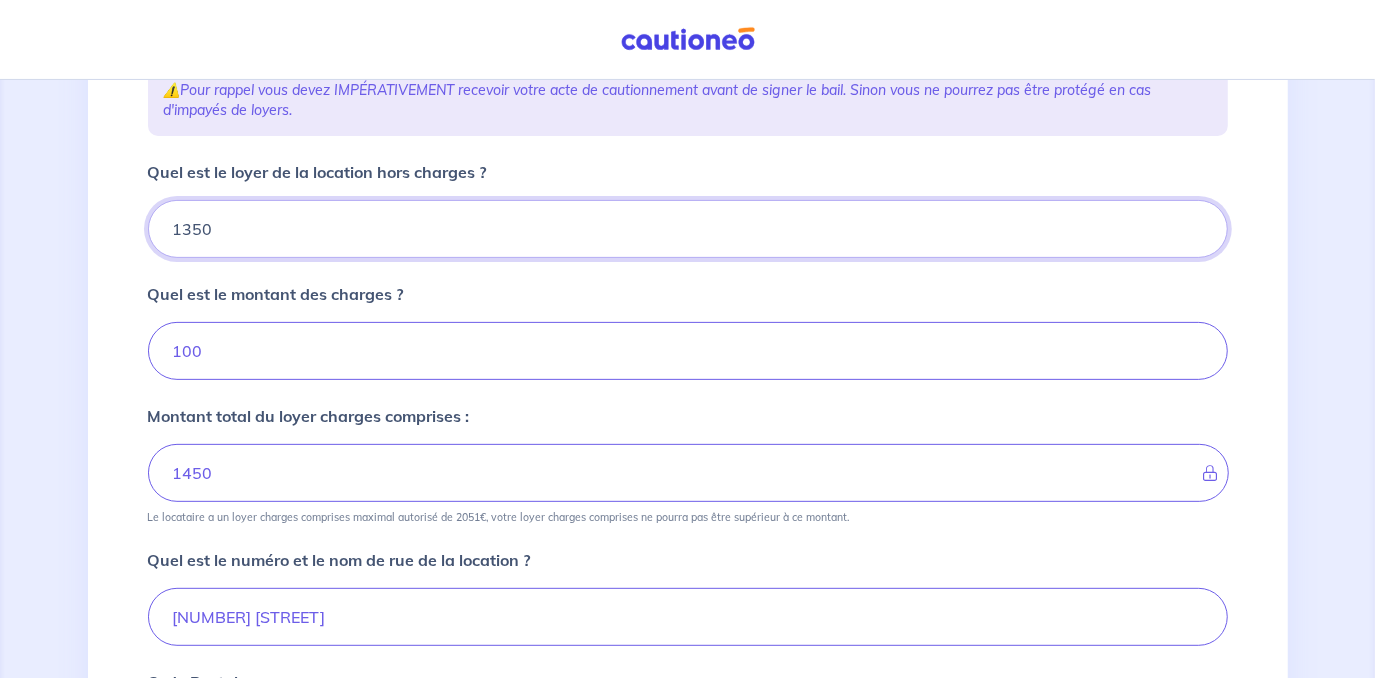 type on "1350" 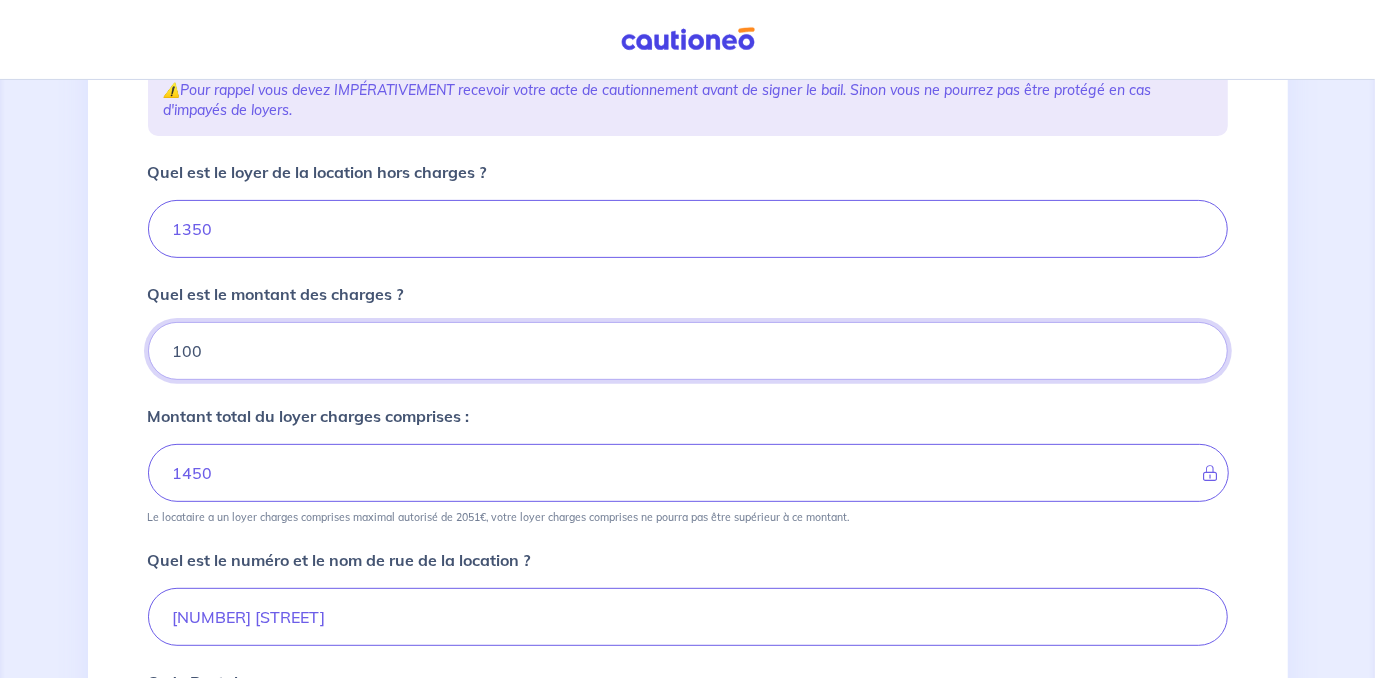 drag, startPoint x: 206, startPoint y: 354, endPoint x: 143, endPoint y: 354, distance: 63 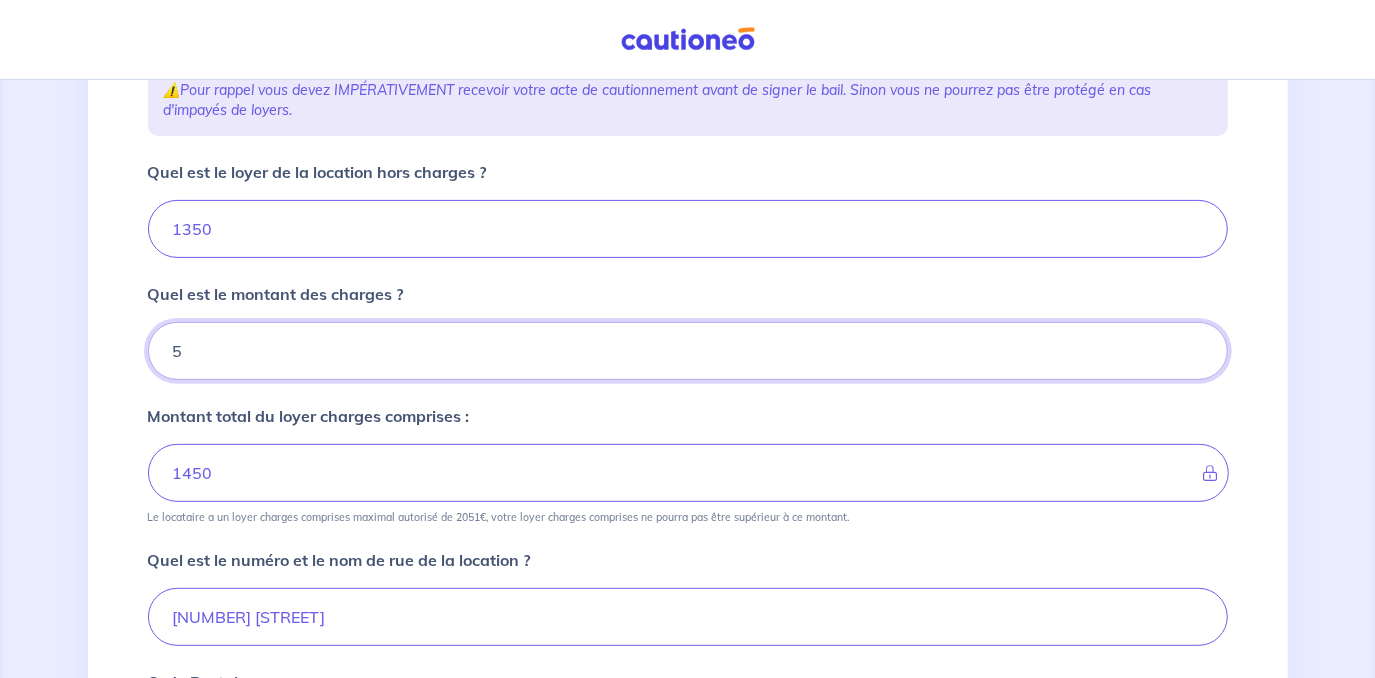 type on "50" 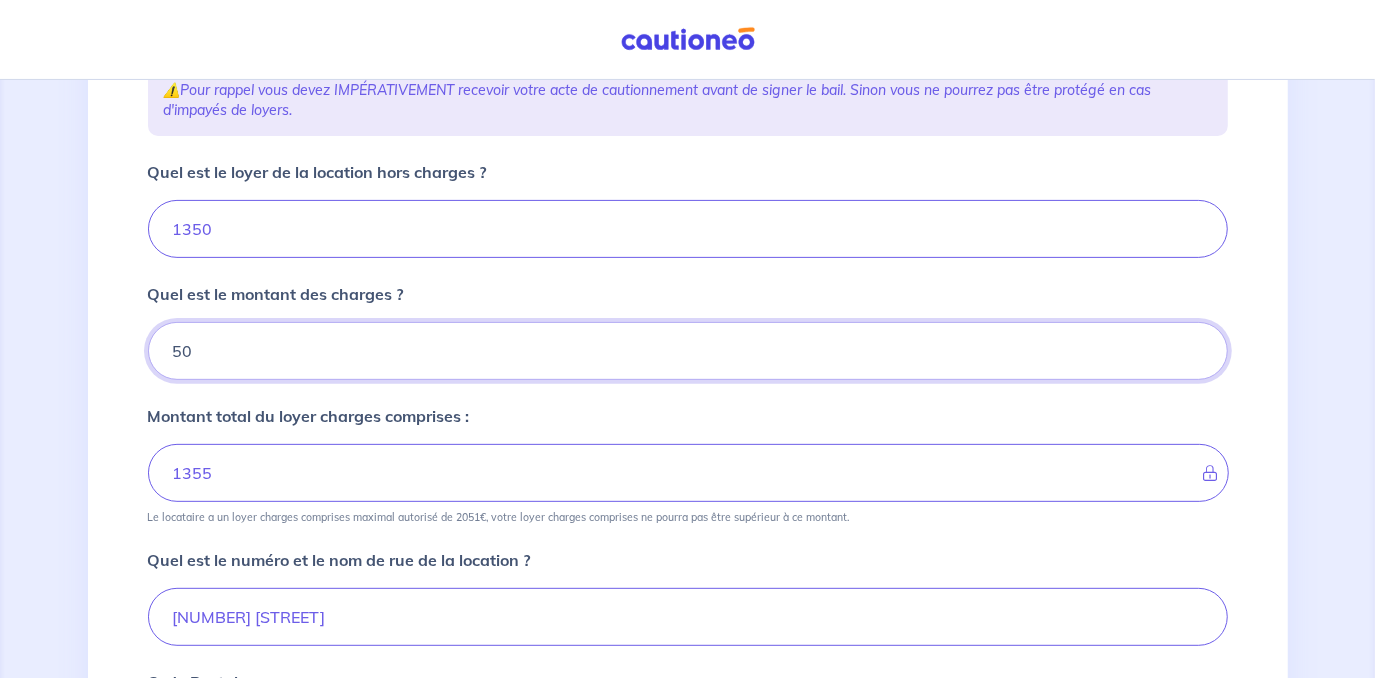type on "1400" 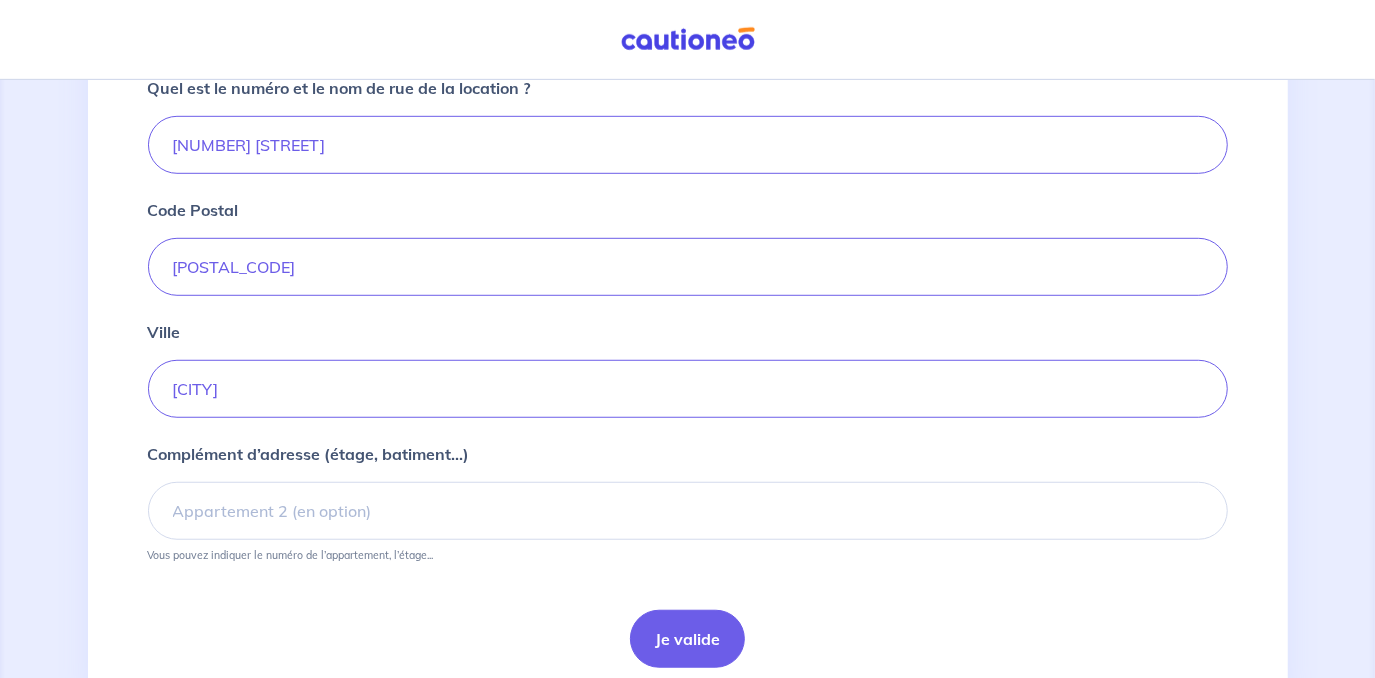 scroll, scrollTop: 667, scrollLeft: 0, axis: vertical 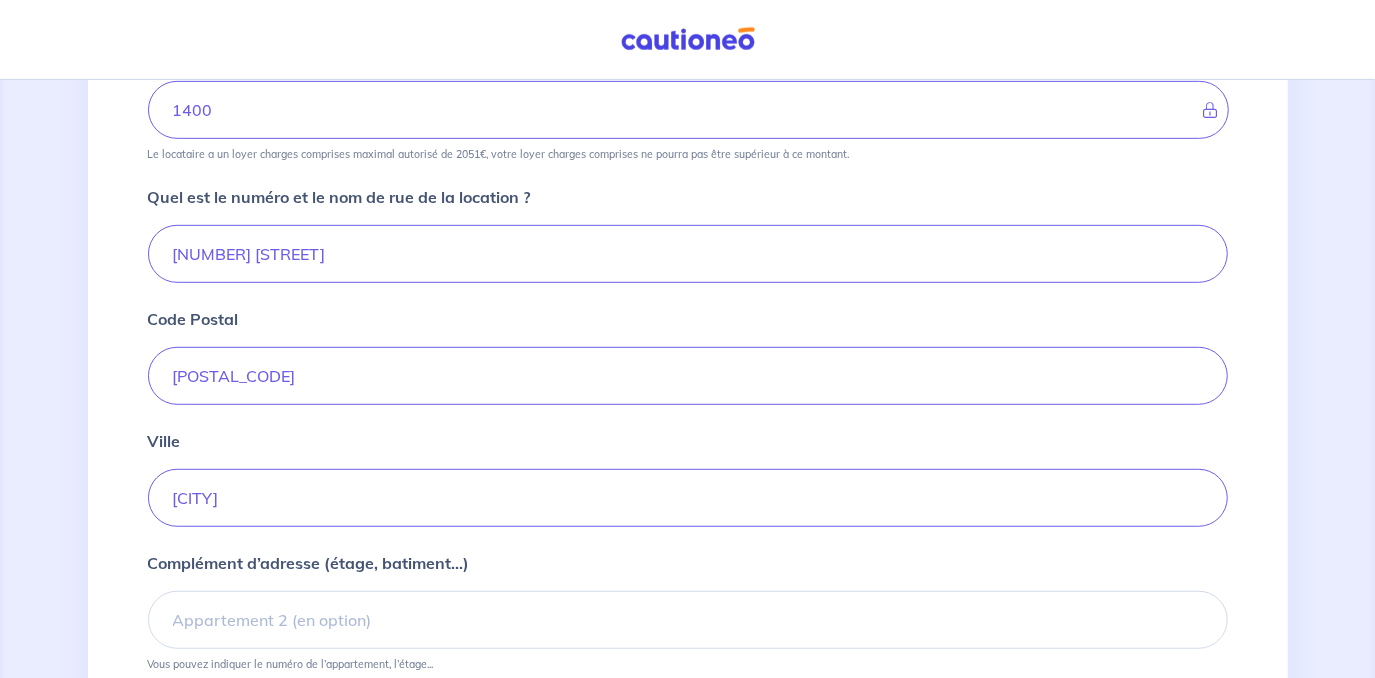 type on "50" 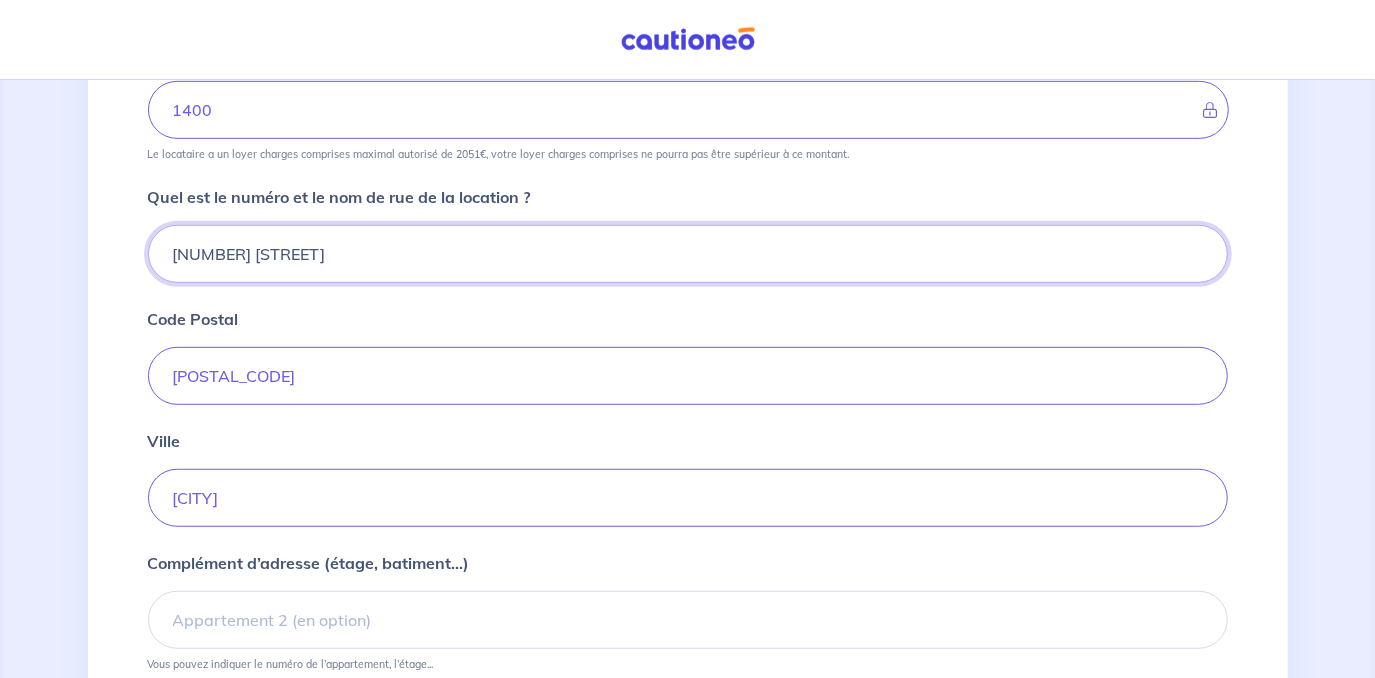 click on "[NUMBER] [STREET]" at bounding box center (688, 254) 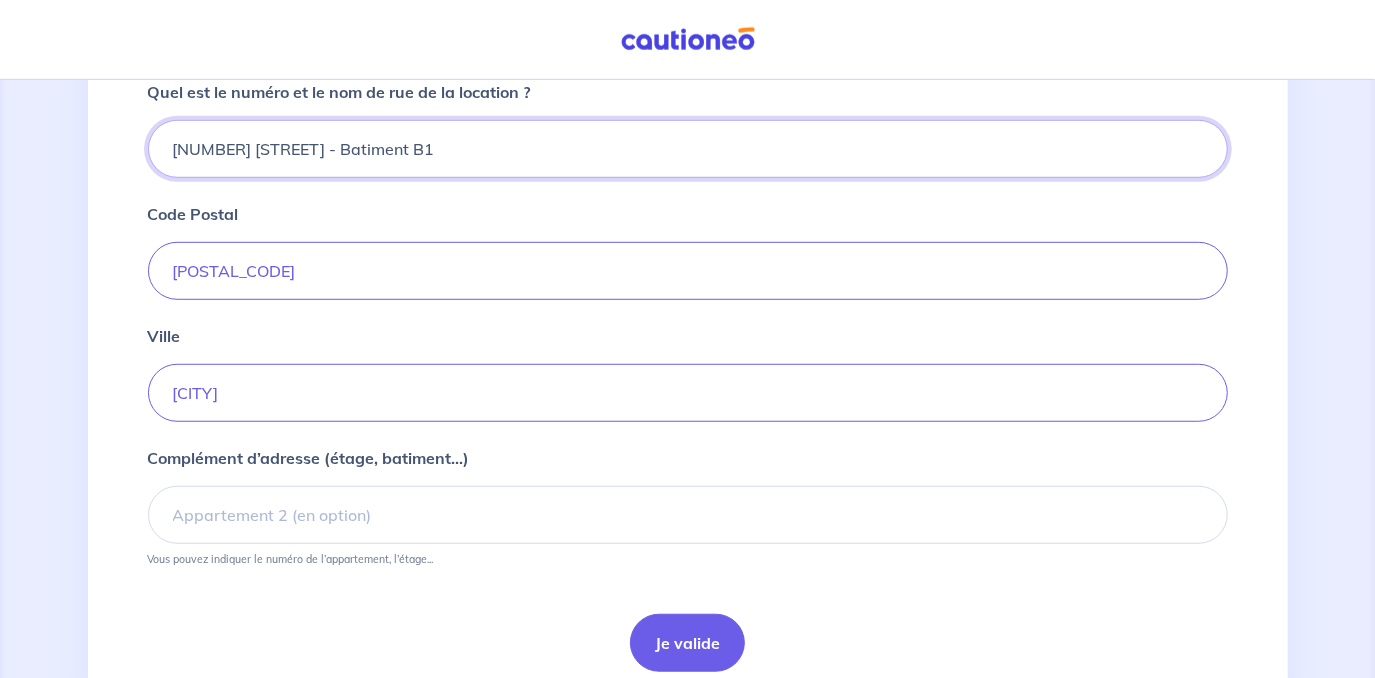 scroll, scrollTop: 667, scrollLeft: 0, axis: vertical 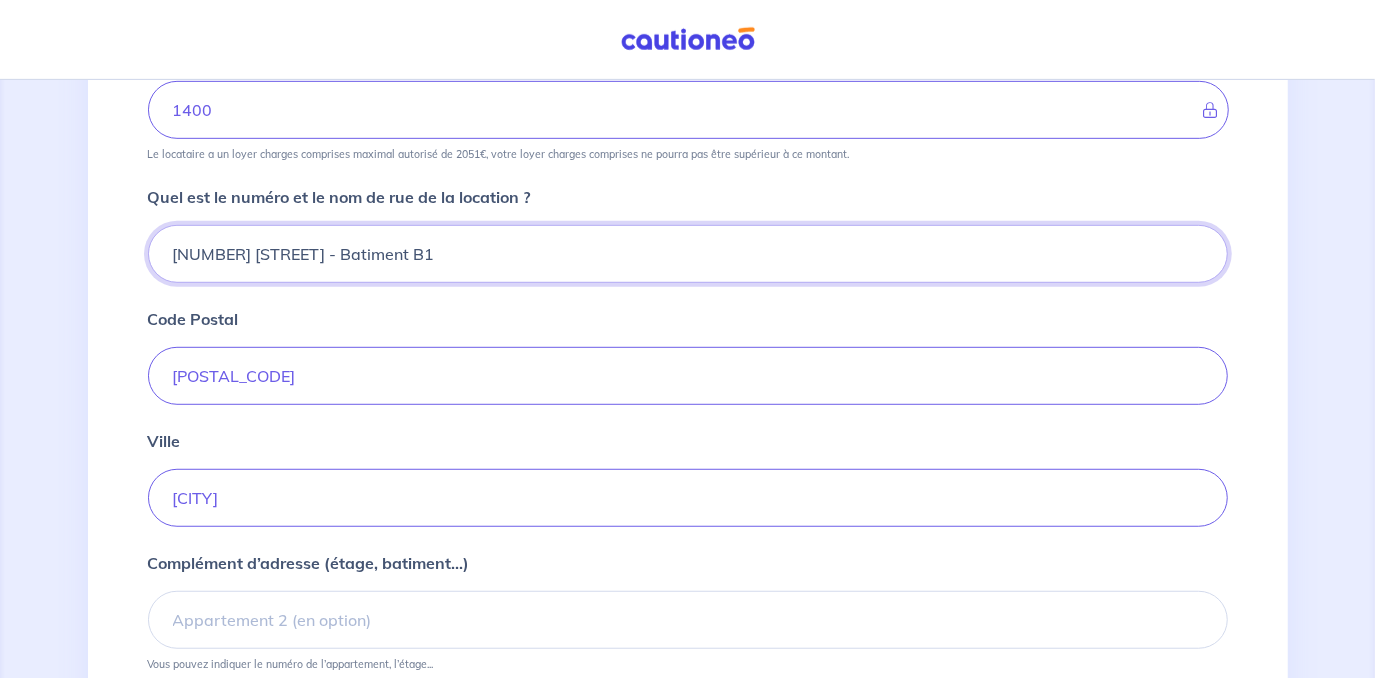drag, startPoint x: 477, startPoint y: 257, endPoint x: 338, endPoint y: 252, distance: 139.0899 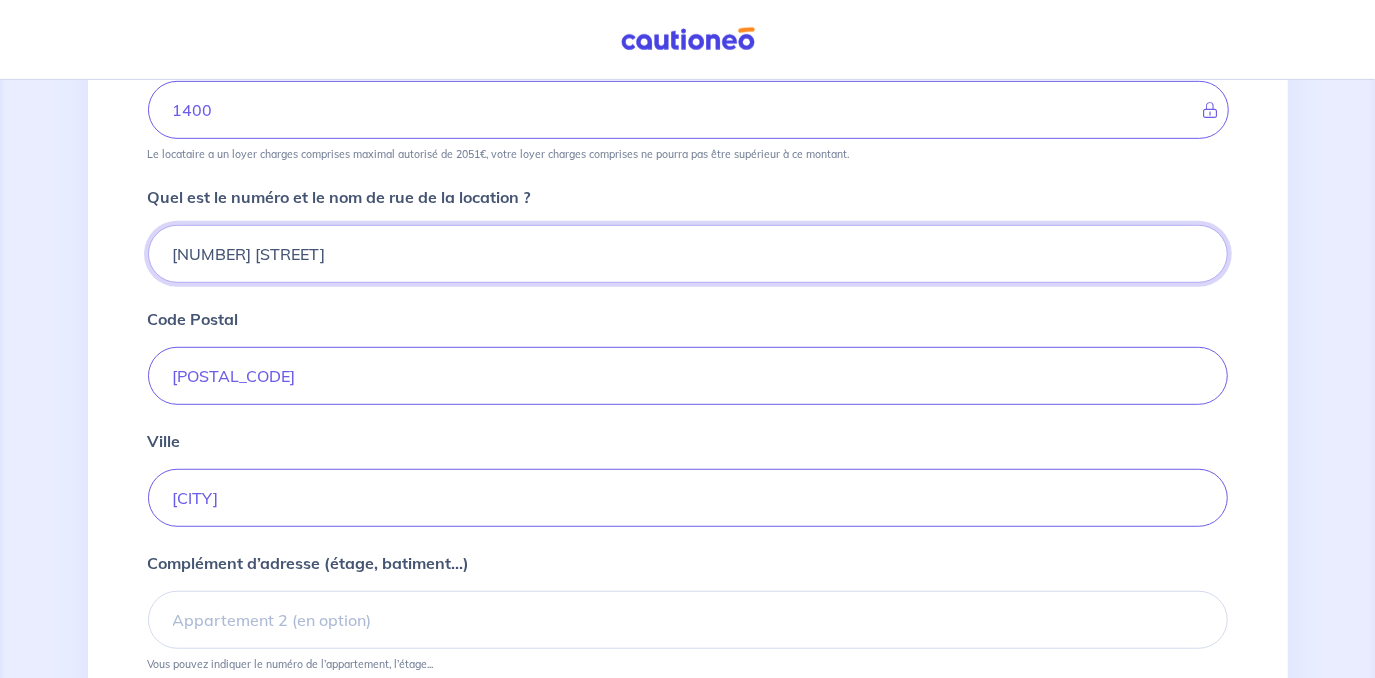 type on "[NUMBER] [STREET]" 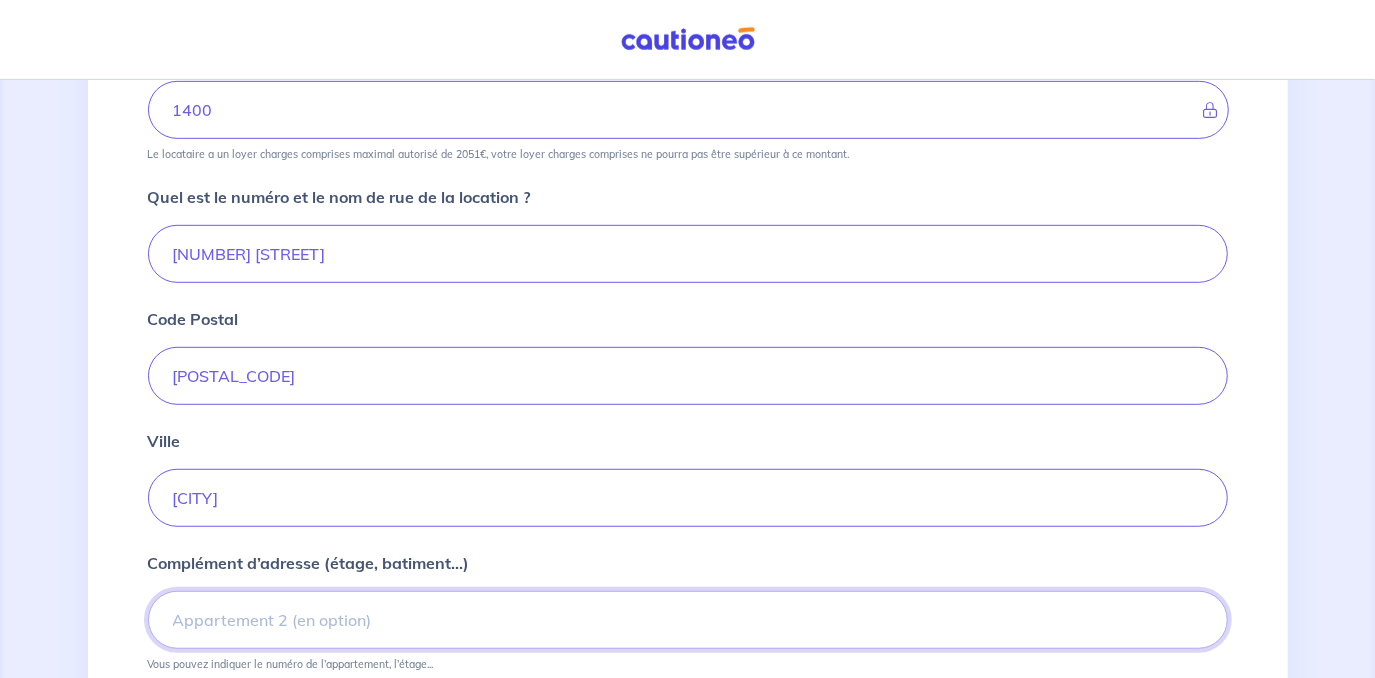 click on "Complément d’adresse (étage, batiment...)" at bounding box center (688, 620) 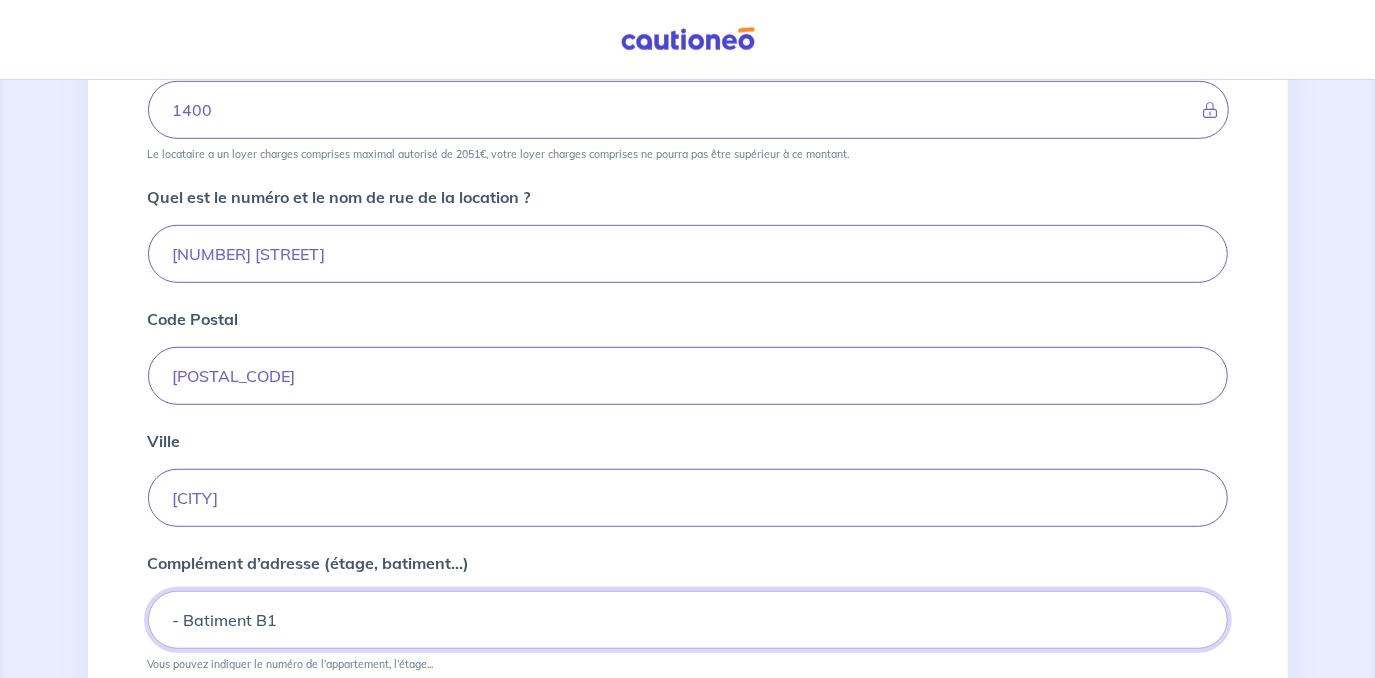 drag, startPoint x: 183, startPoint y: 616, endPoint x: 128, endPoint y: 610, distance: 55.326305 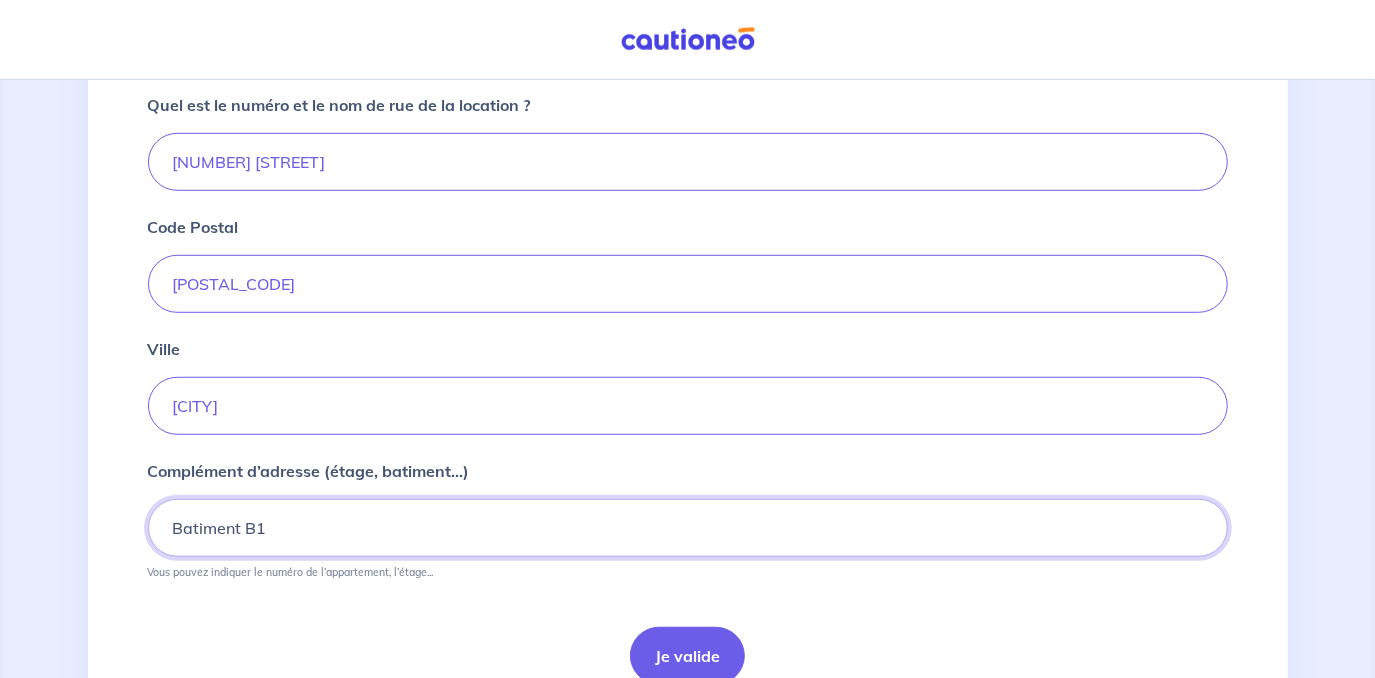 scroll, scrollTop: 849, scrollLeft: 0, axis: vertical 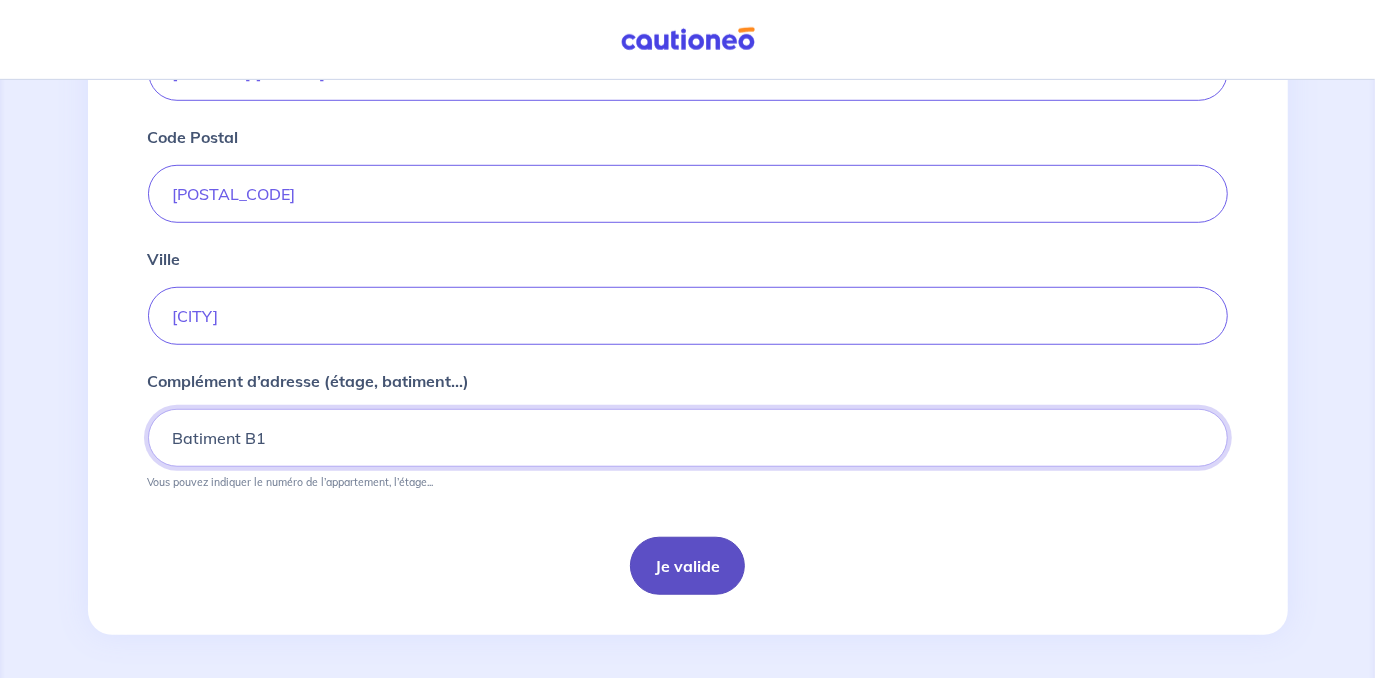type on "Batiment B1" 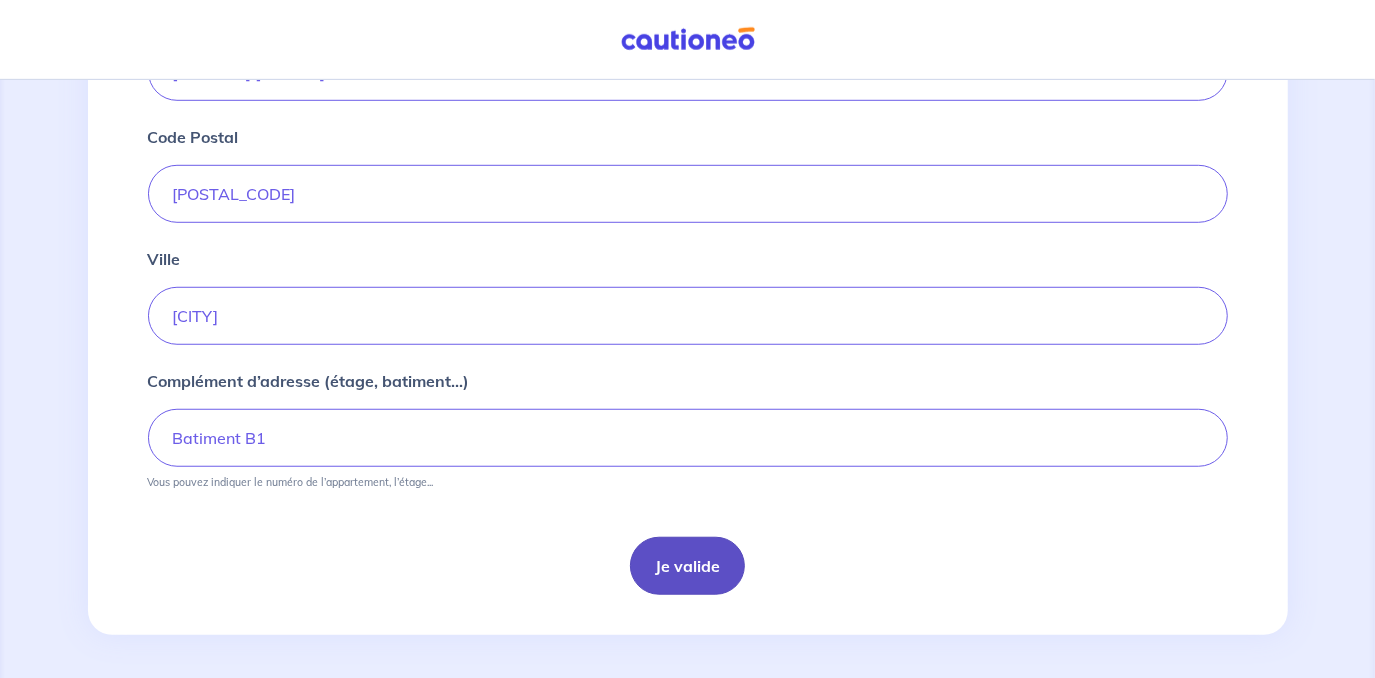 click on "Je valide" at bounding box center [687, 566] 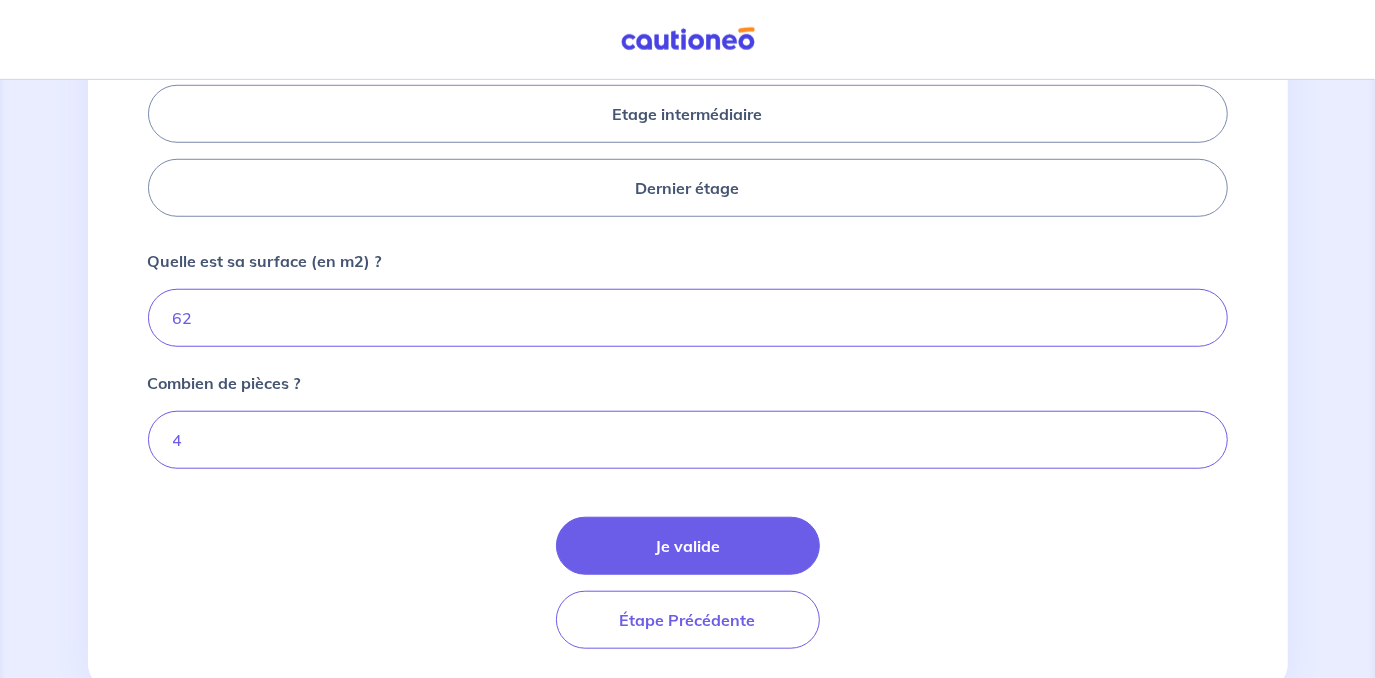 scroll, scrollTop: 1000, scrollLeft: 0, axis: vertical 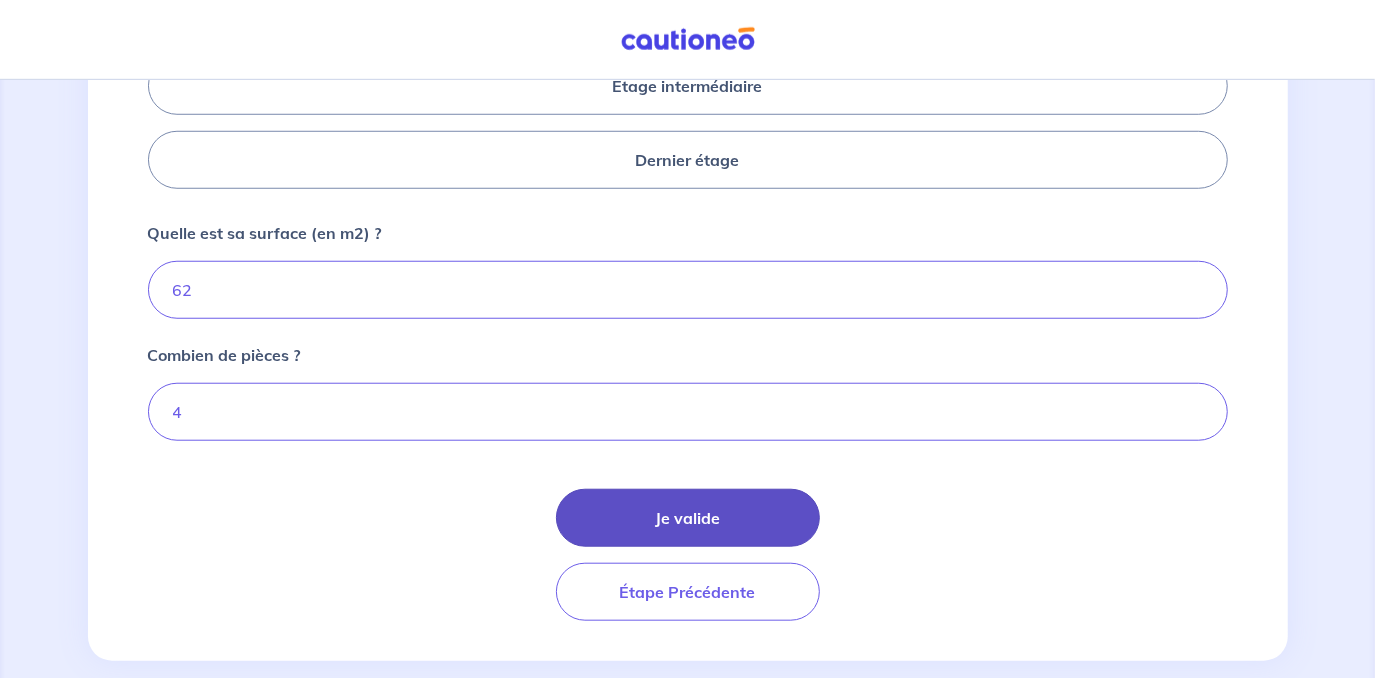 click on "Je valide" at bounding box center (688, 518) 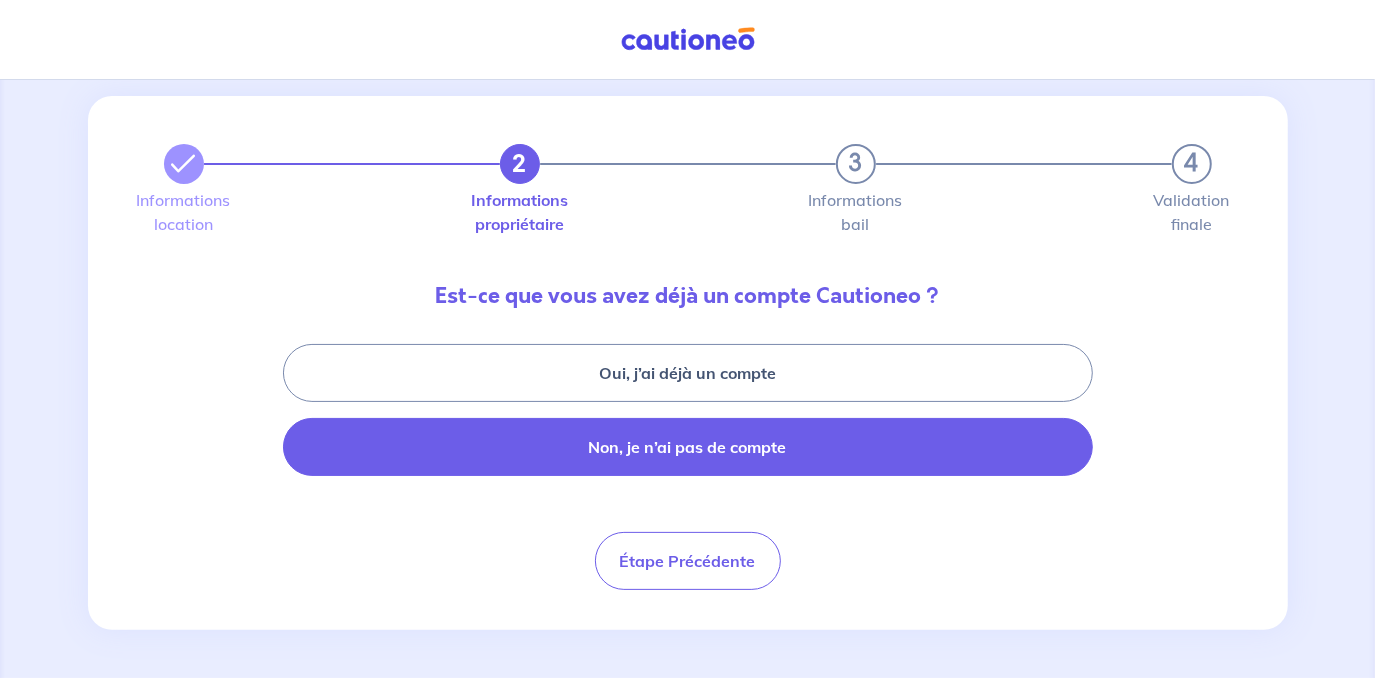 scroll, scrollTop: 0, scrollLeft: 0, axis: both 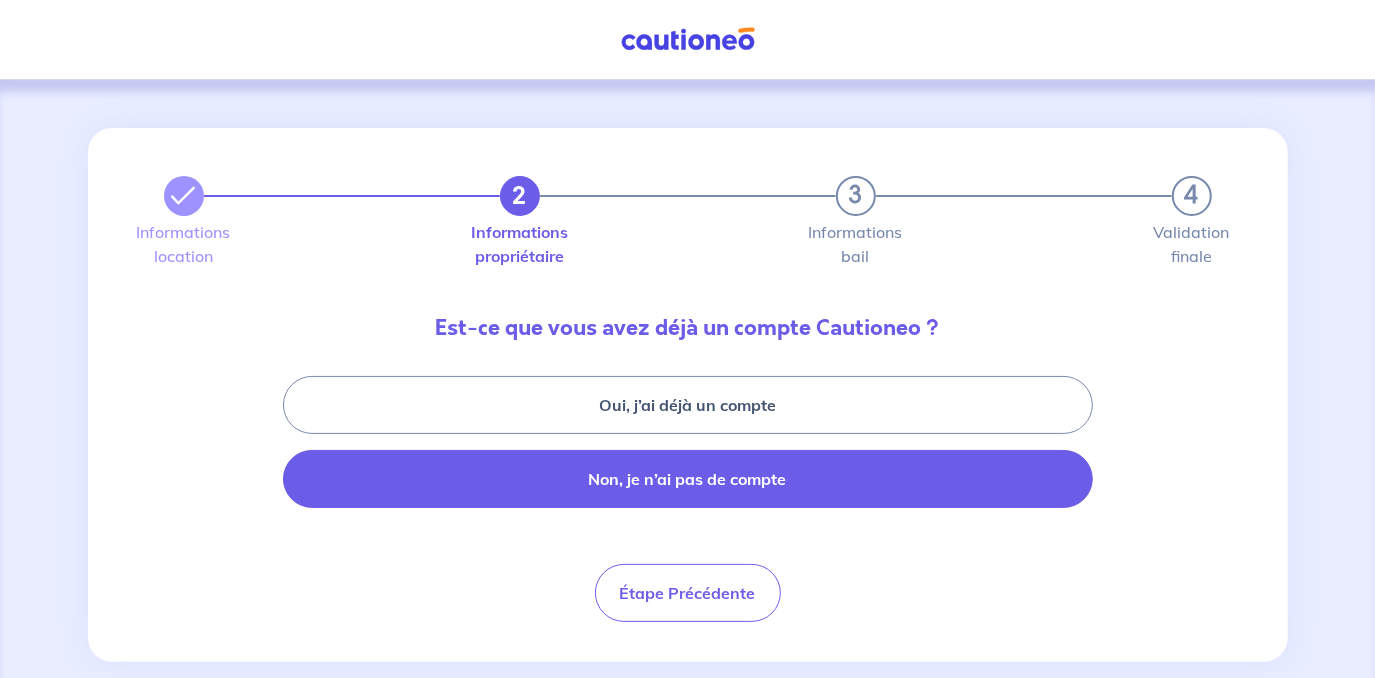 click on "Non, je n’ai pas de compte" at bounding box center (688, 479) 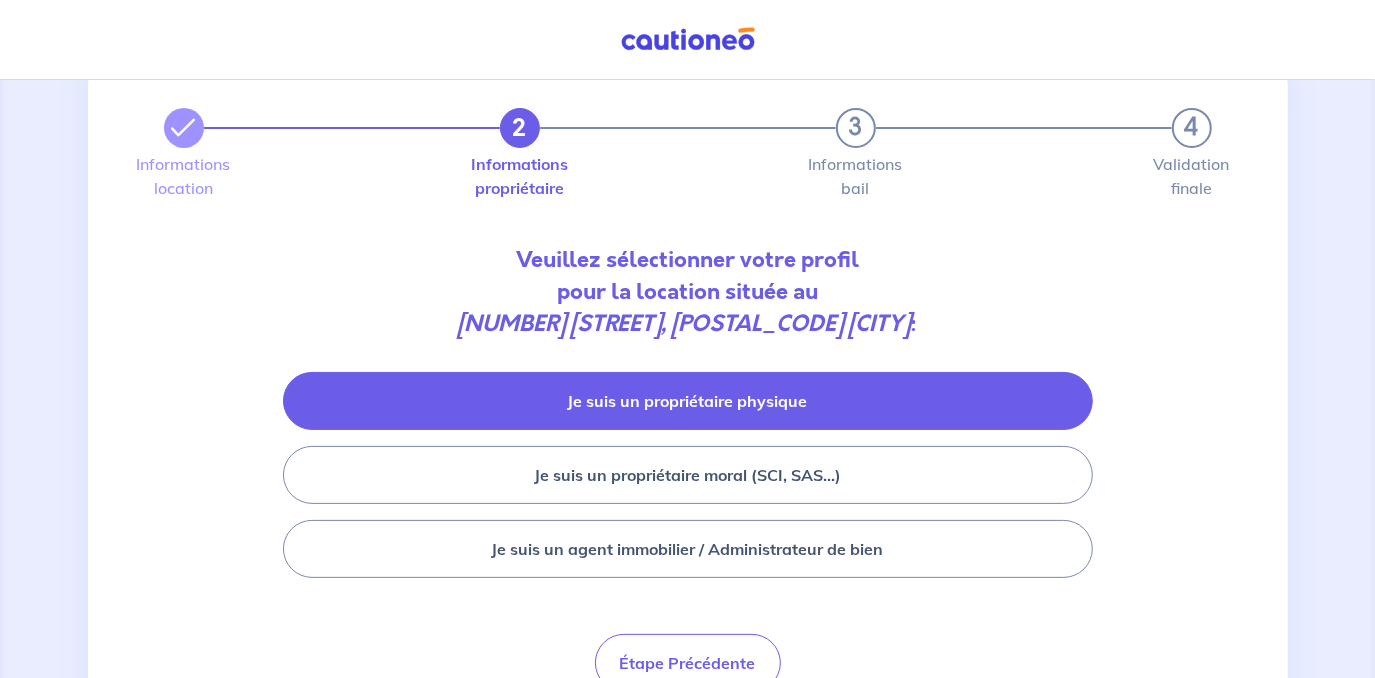 scroll, scrollTop: 167, scrollLeft: 0, axis: vertical 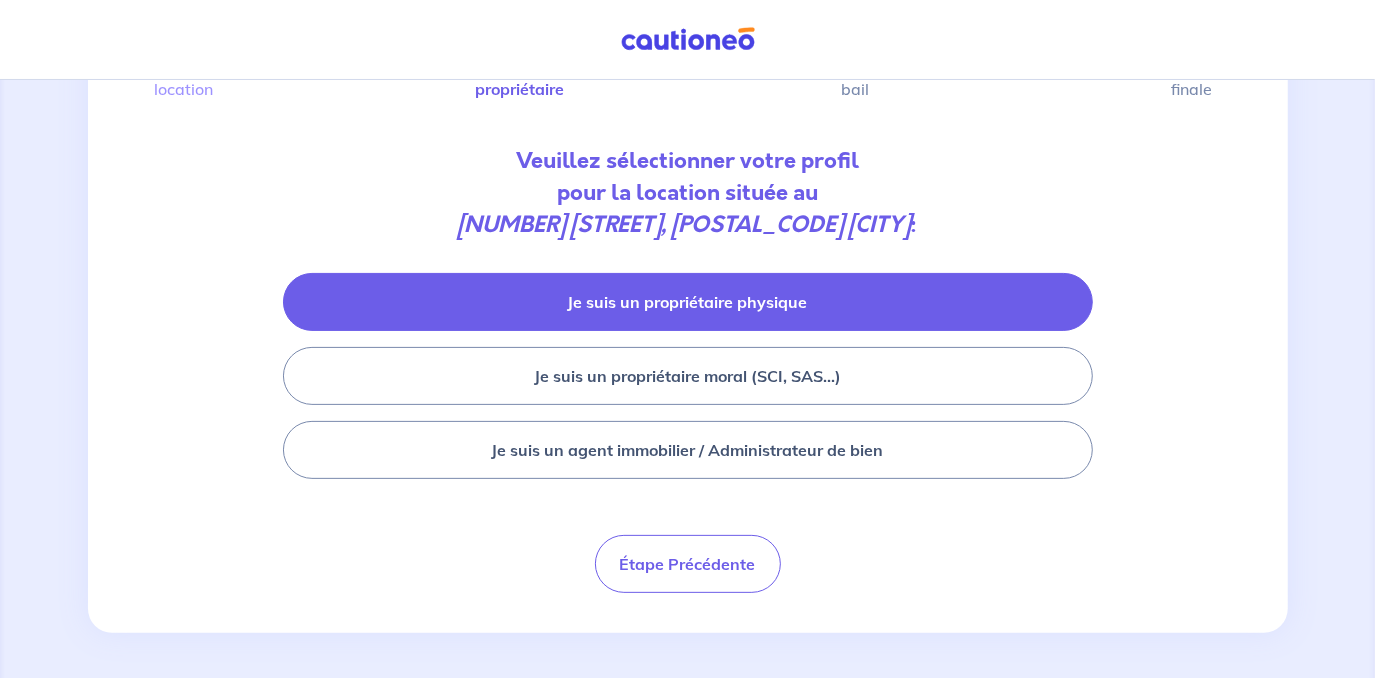 click on "Je suis un propriétaire physique" at bounding box center (688, 302) 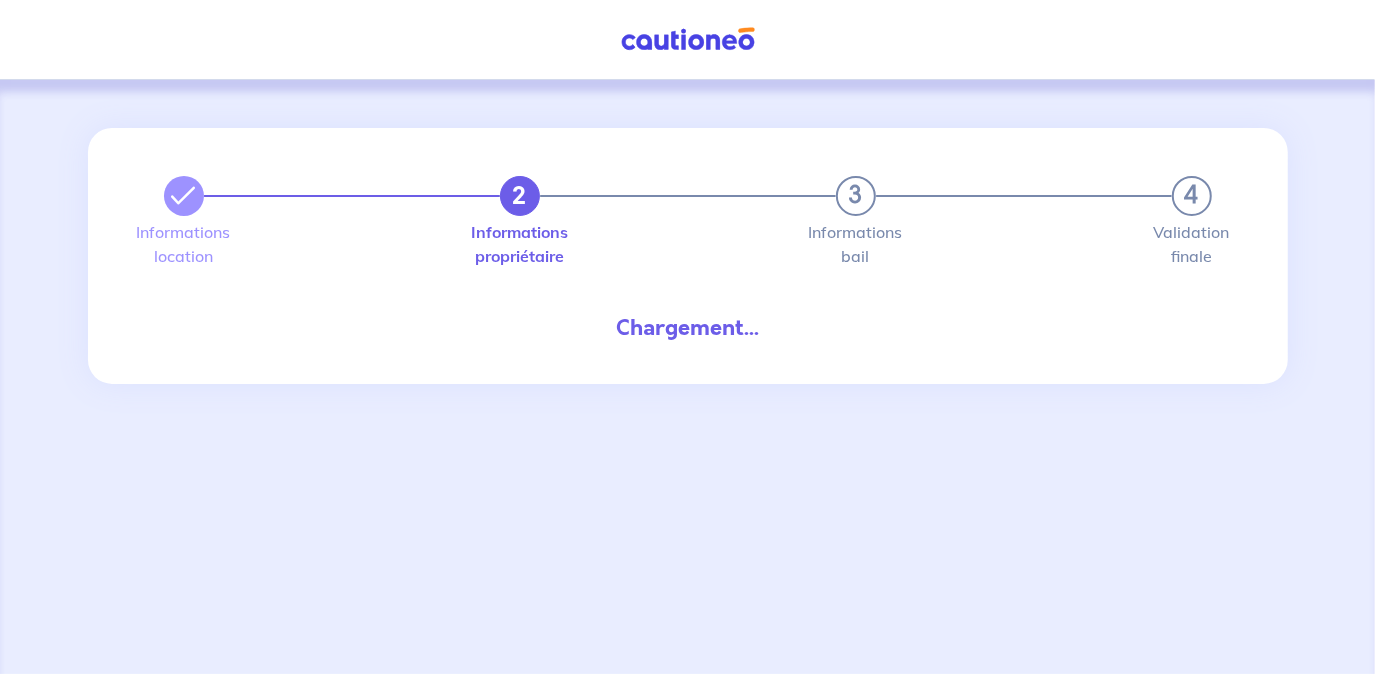 select on "FR" 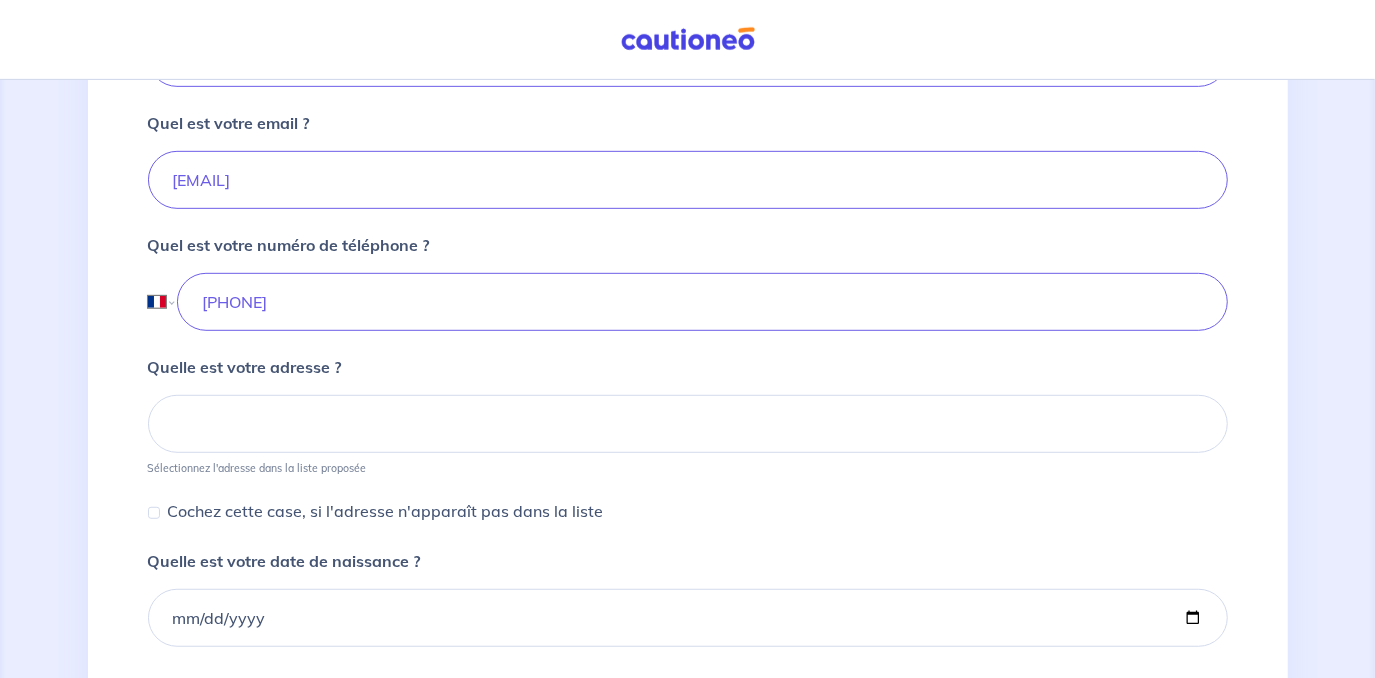 scroll, scrollTop: 727, scrollLeft: 0, axis: vertical 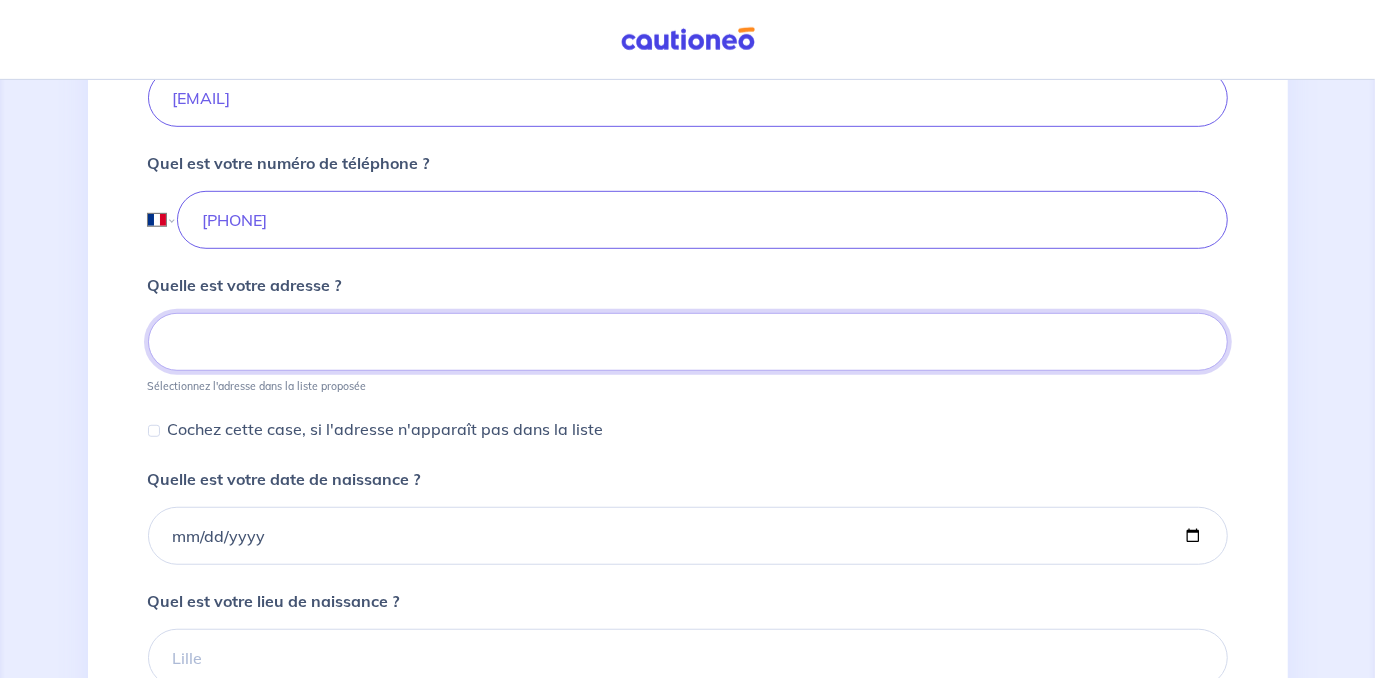 click at bounding box center (688, 342) 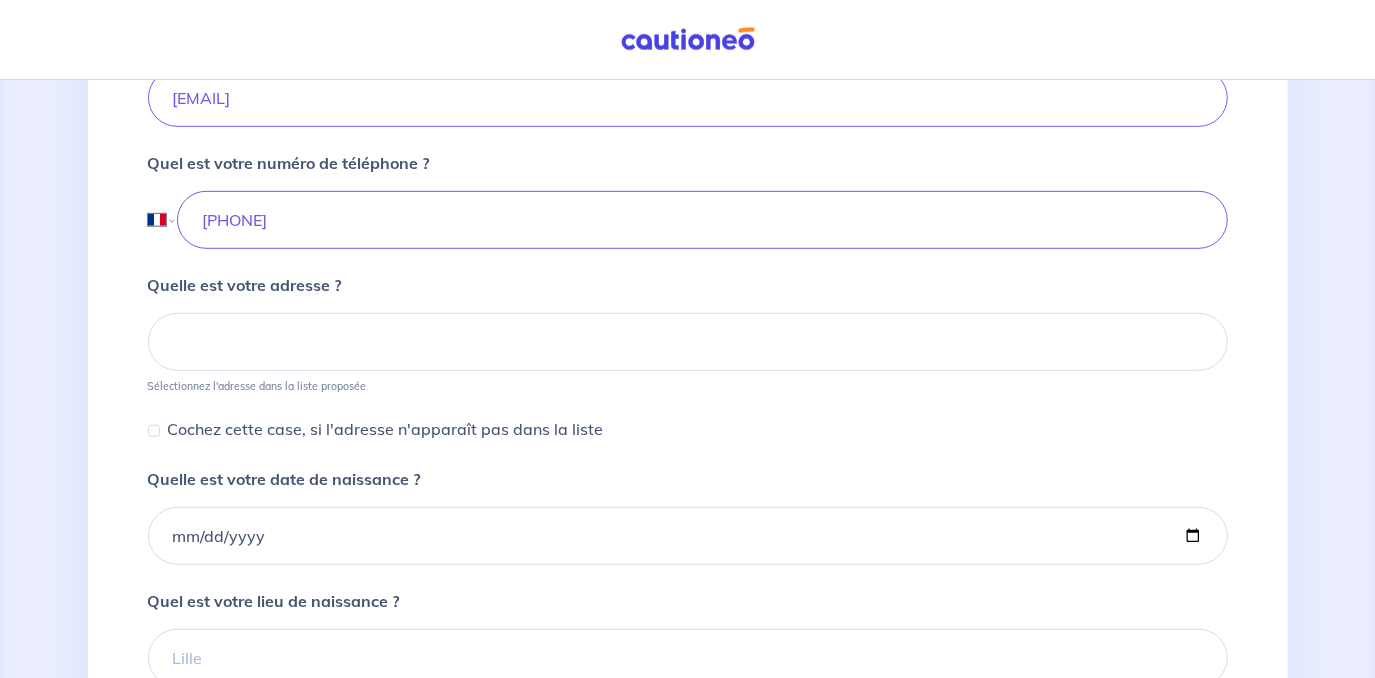 click on "Quelle est votre adresse ? Sélectionnez l'adresse dans la liste proposée" at bounding box center (688, 333) 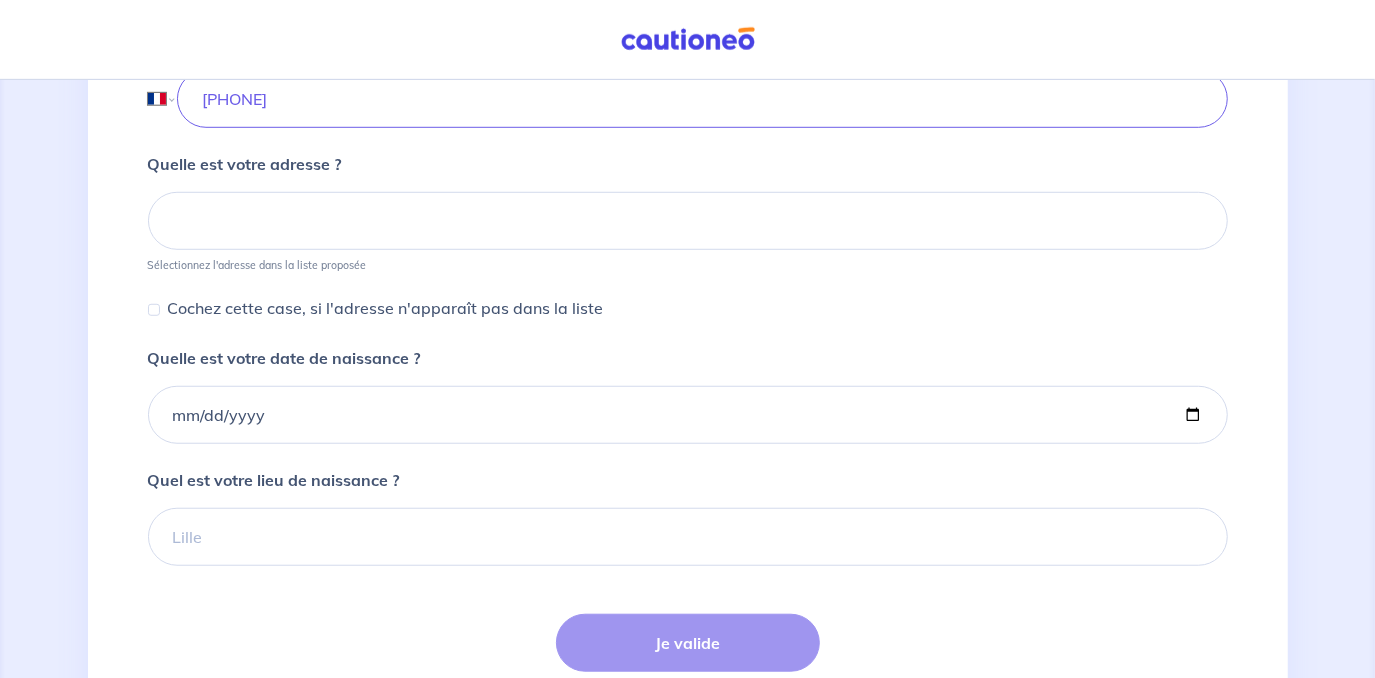 scroll, scrollTop: 909, scrollLeft: 0, axis: vertical 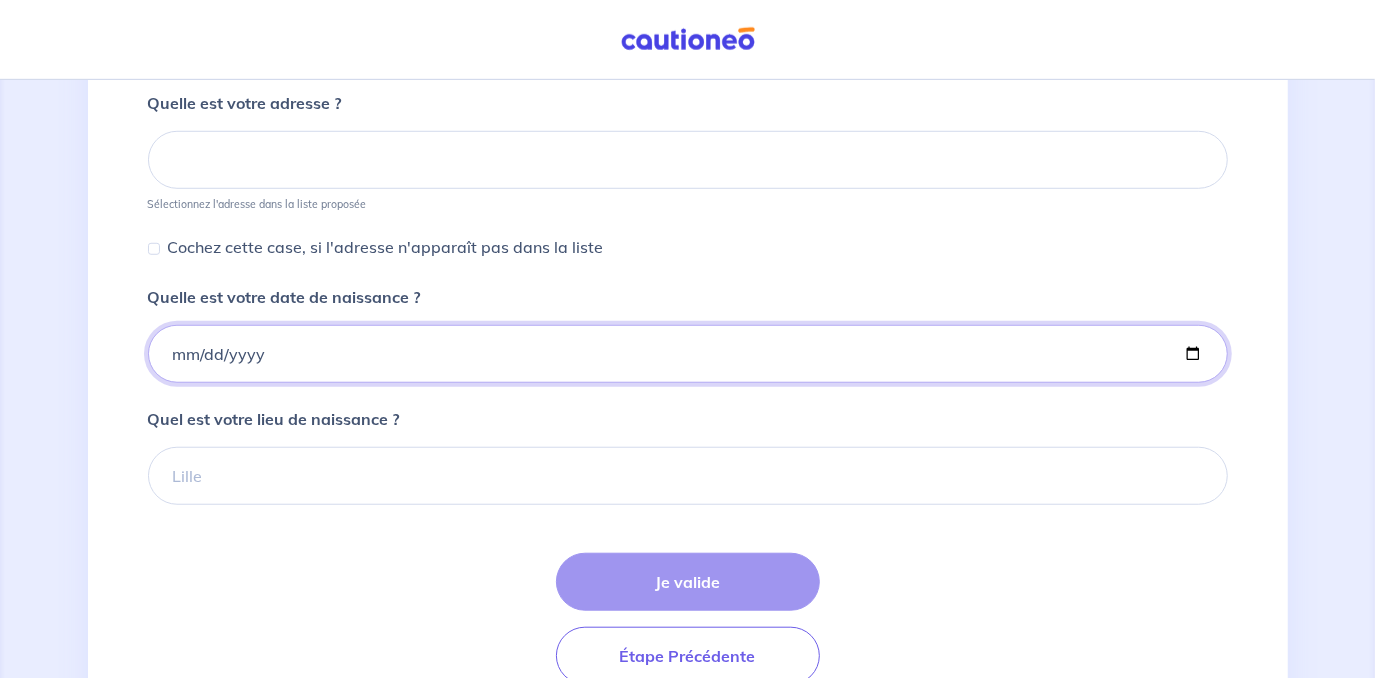 click on "Quelle est votre date de naissance ?" at bounding box center [688, 354] 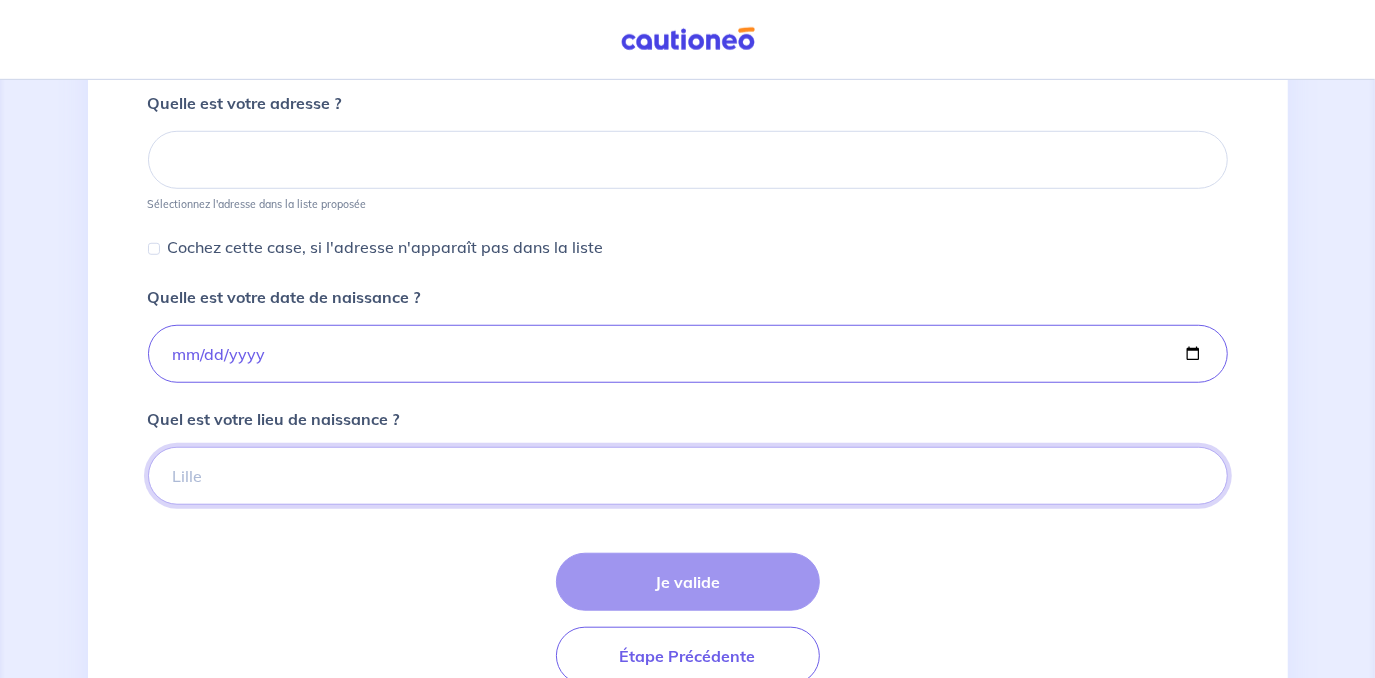 click on "Quel est votre lieu de naissance ?" at bounding box center [688, 476] 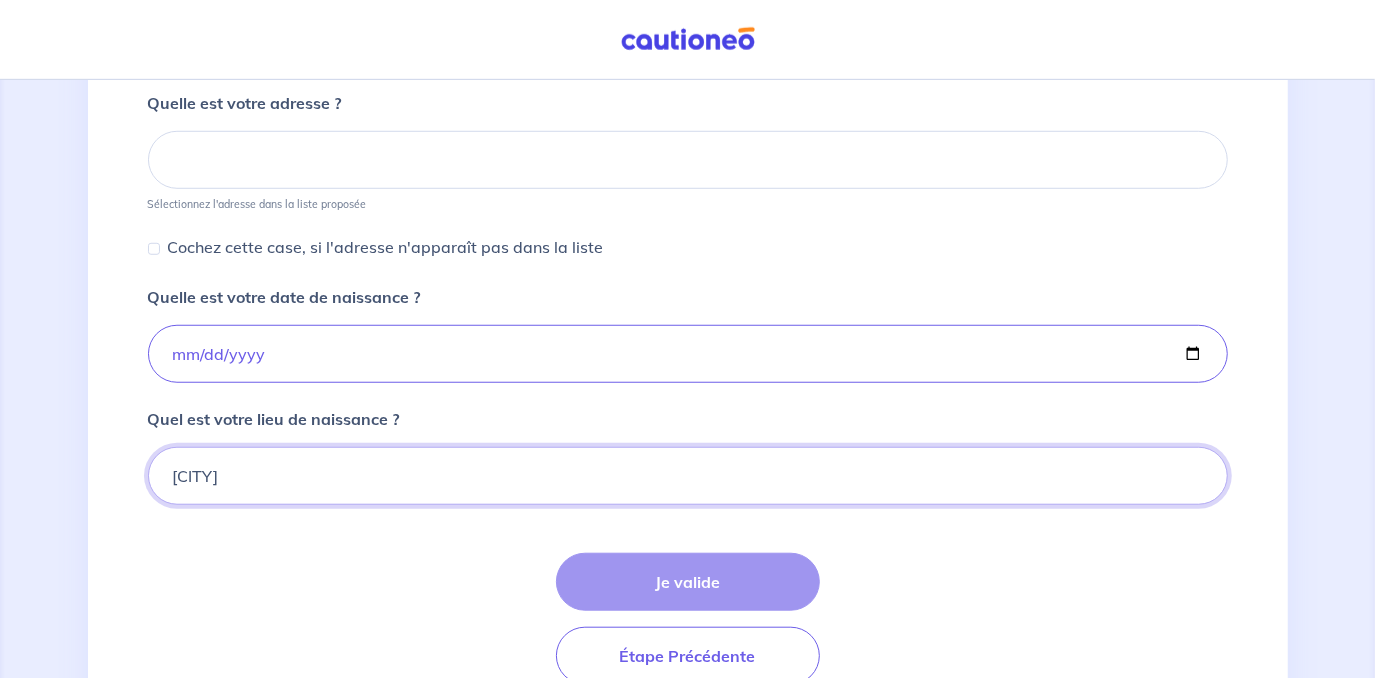 type on "[CITY]" 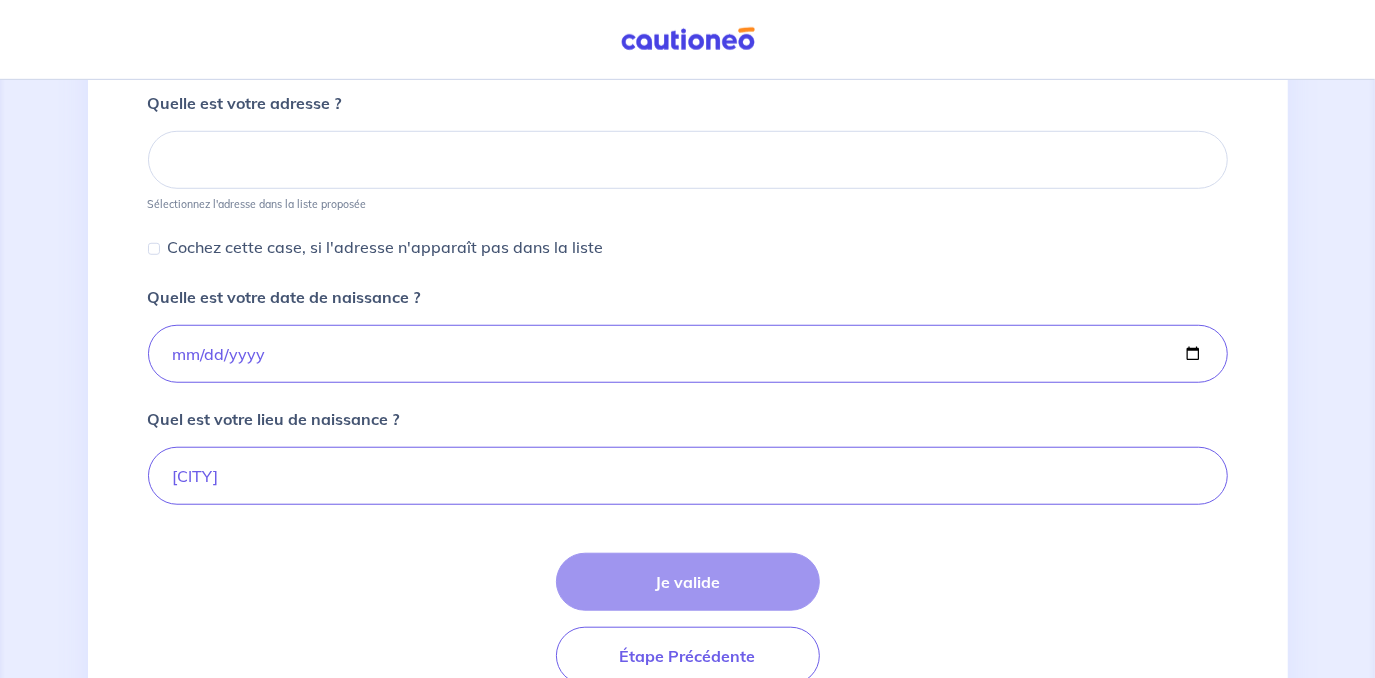 click on "Je valide Étape Précédente" at bounding box center (688, 619) 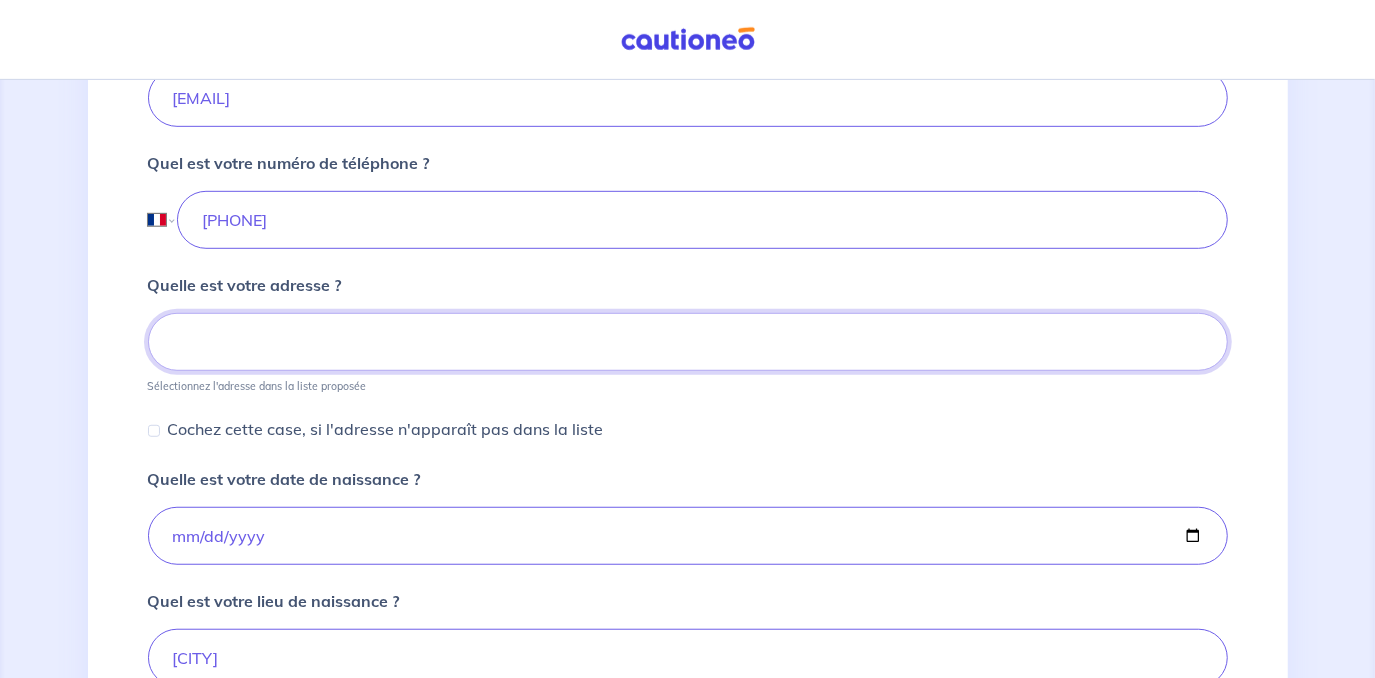 click at bounding box center [688, 342] 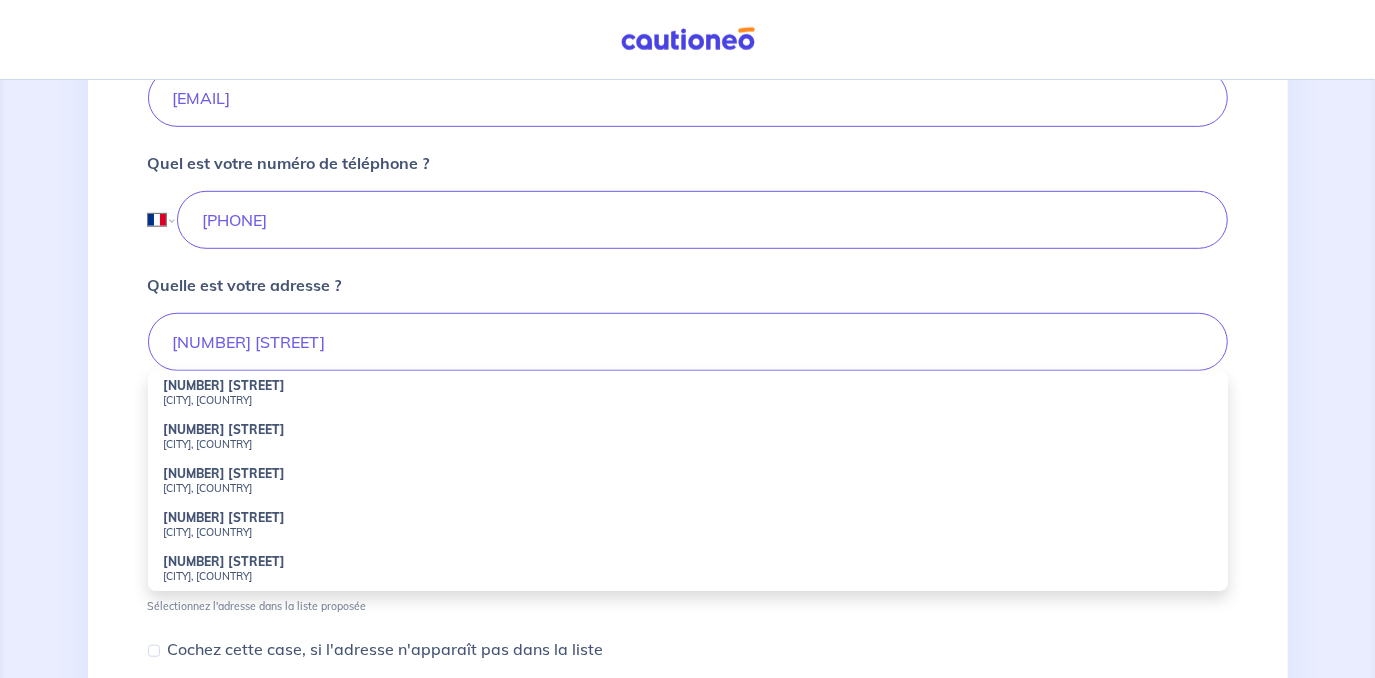 click on "[NUMBER] [STREET]   [CITY], [COUNTRY]" at bounding box center [688, 393] 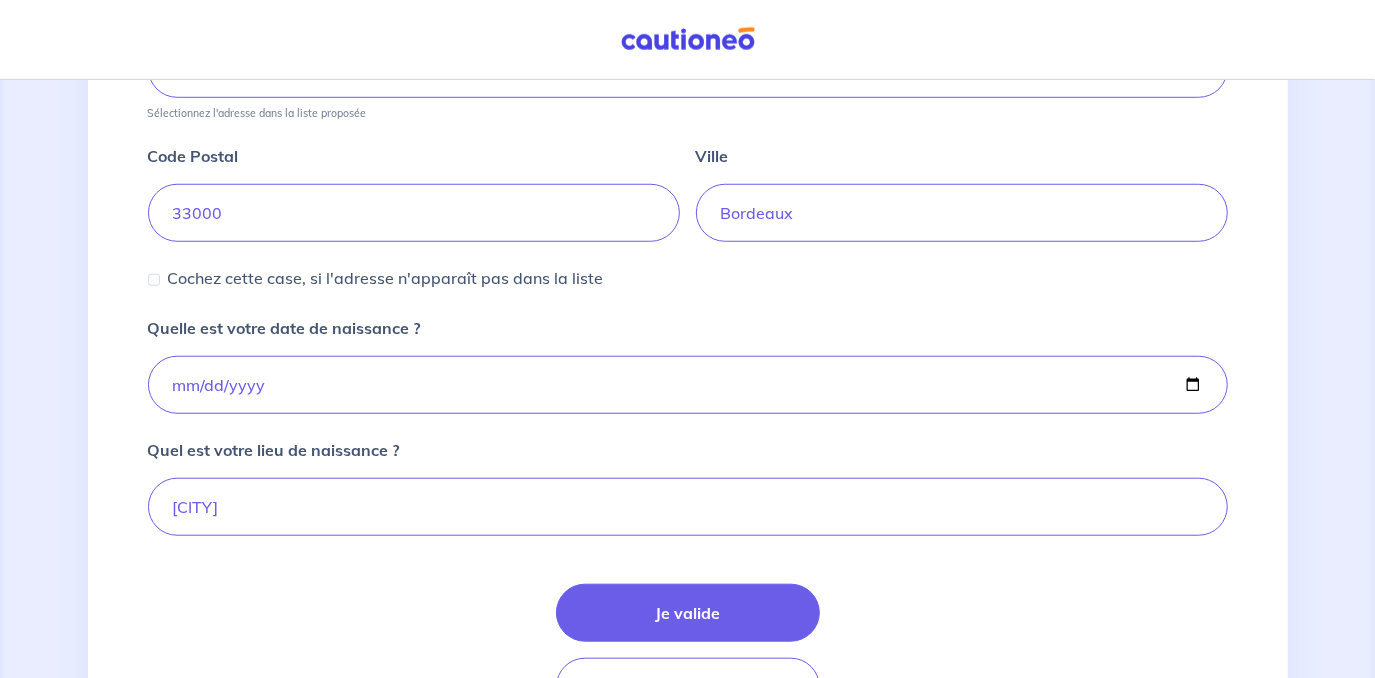 scroll, scrollTop: 1120, scrollLeft: 0, axis: vertical 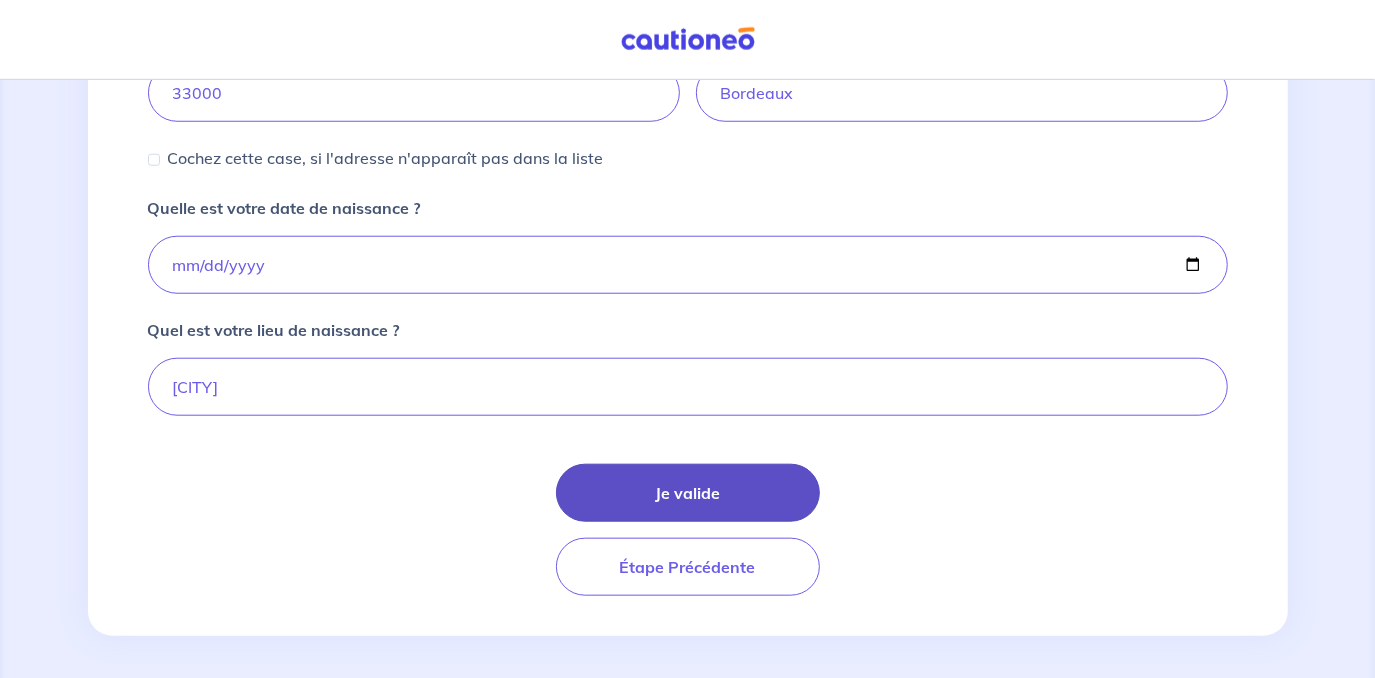 click on "Je valide" at bounding box center [688, 493] 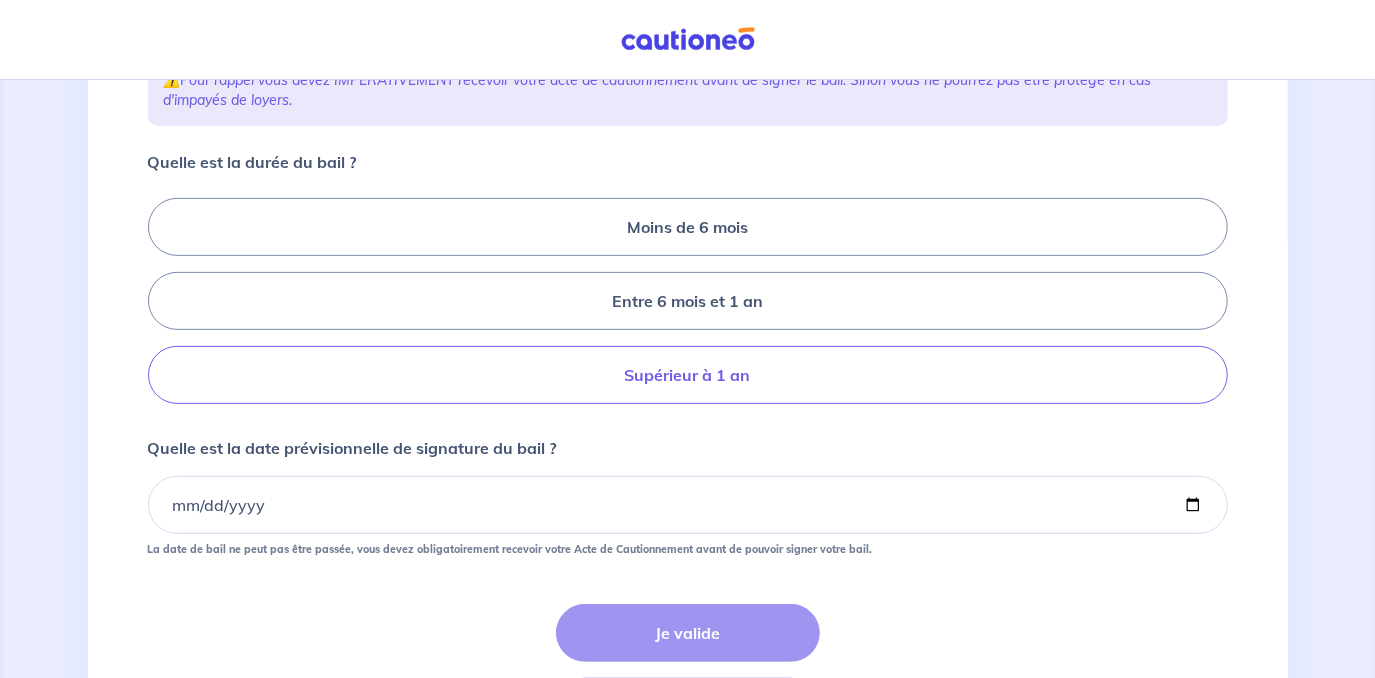 scroll, scrollTop: 454, scrollLeft: 0, axis: vertical 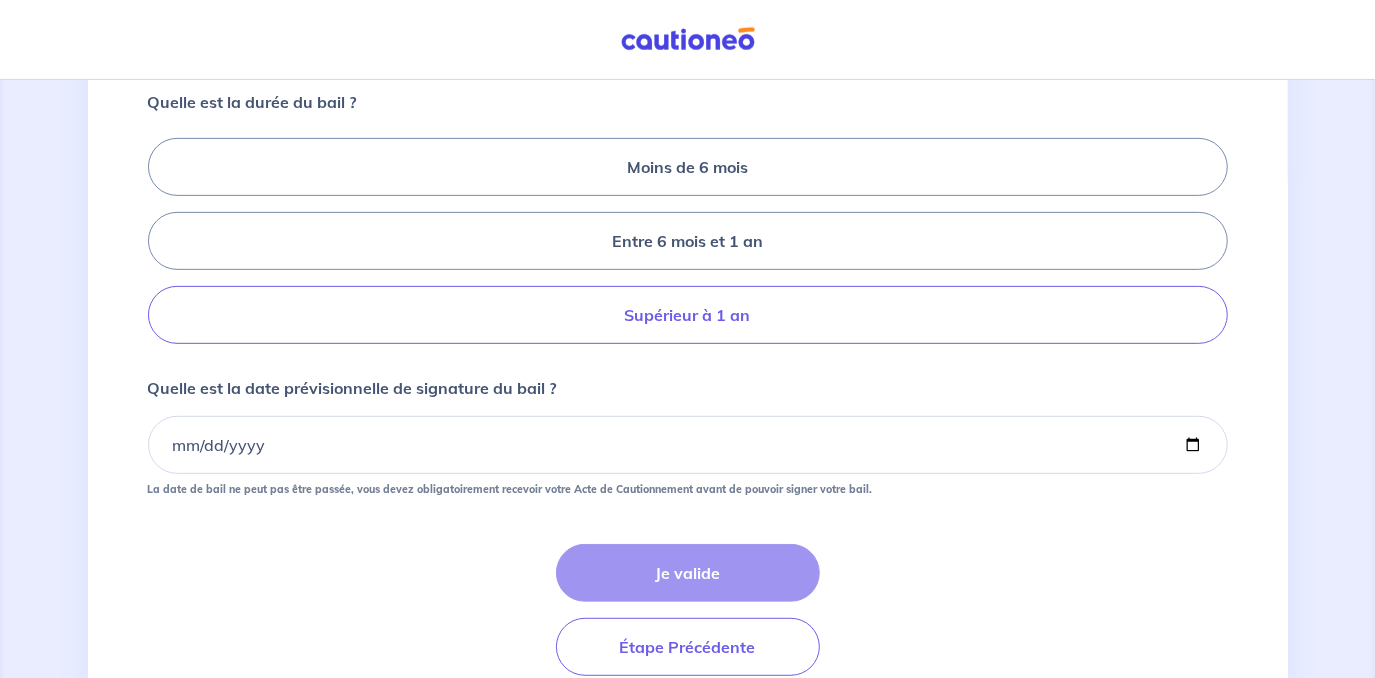 click on "Supérieur à 1 an" at bounding box center [688, 315] 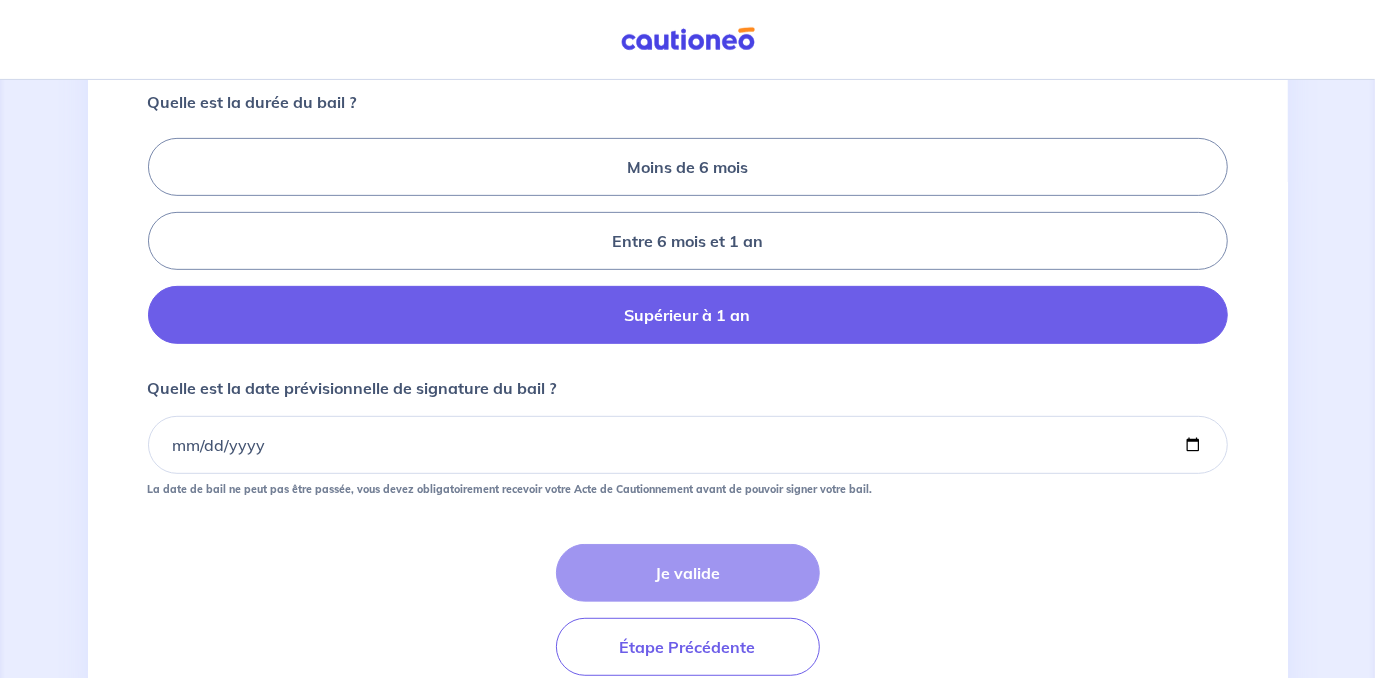 radio on "true" 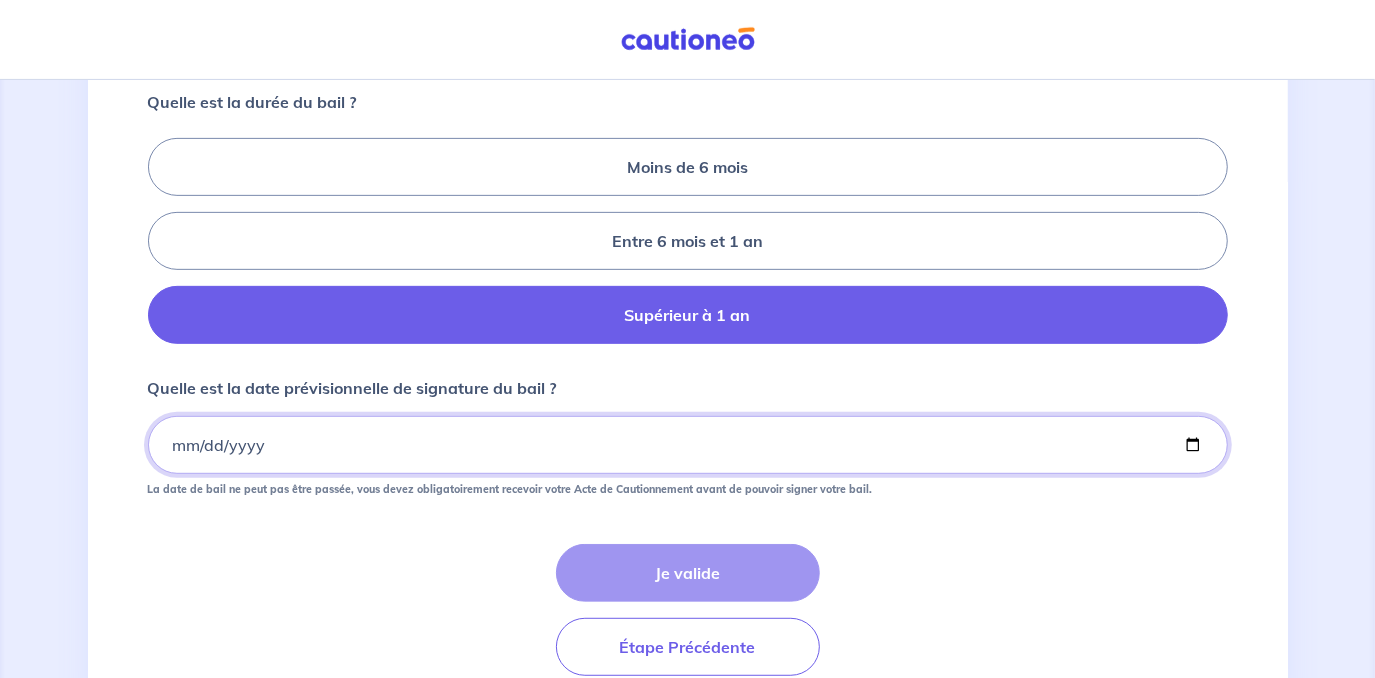 click on "Quelle est la date prévisionnelle de signature du bail ?" at bounding box center [688, 445] 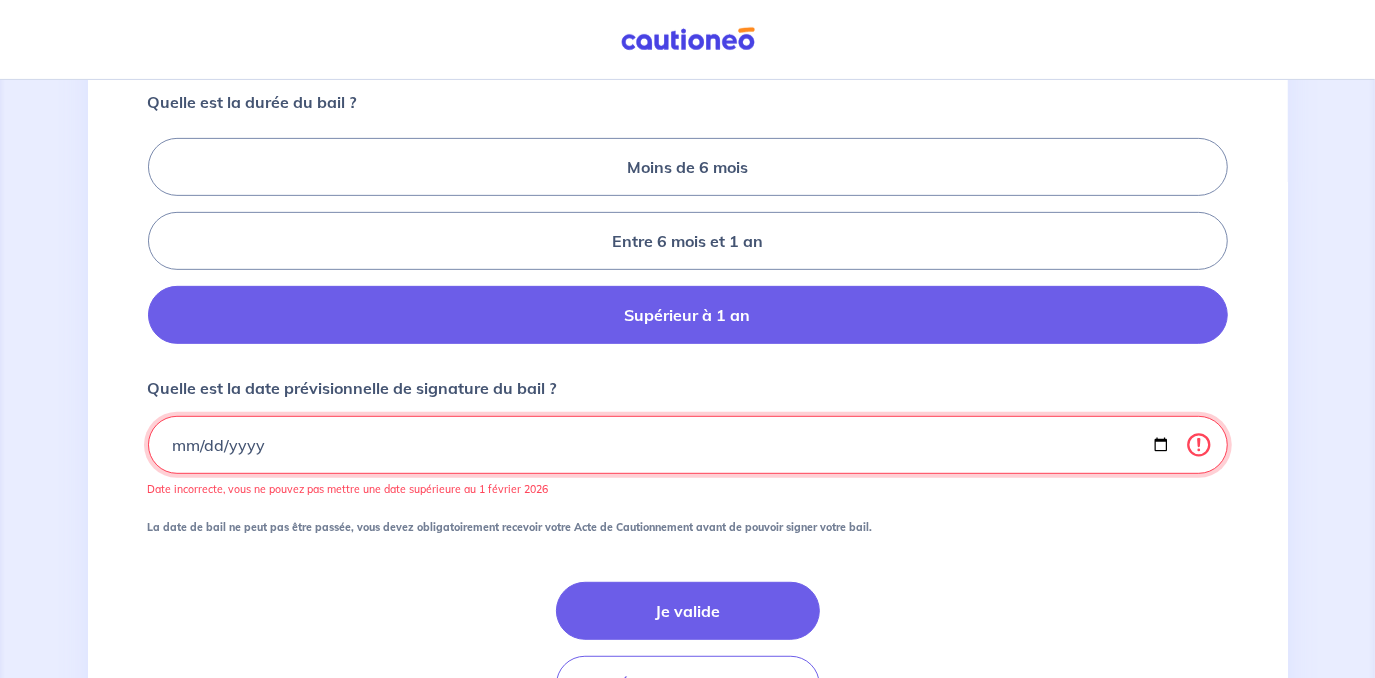 type on "9220-08-07" 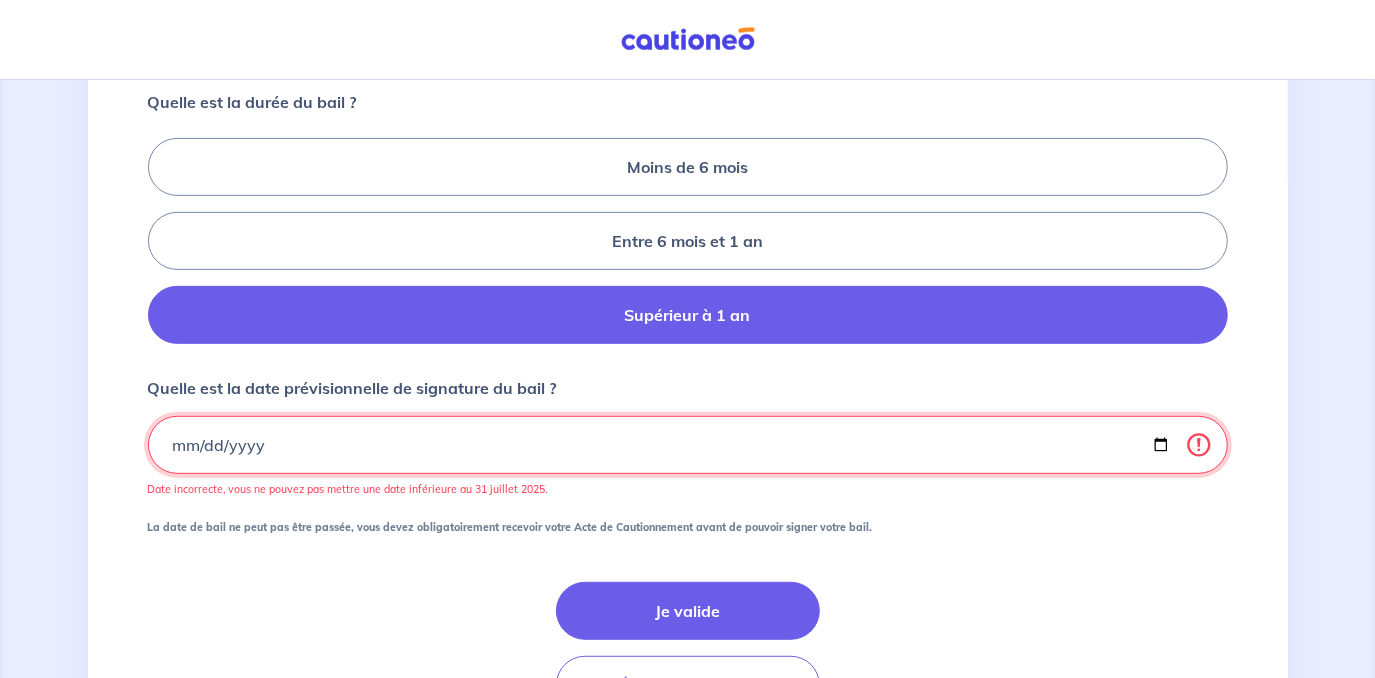 type on "[DATE]" 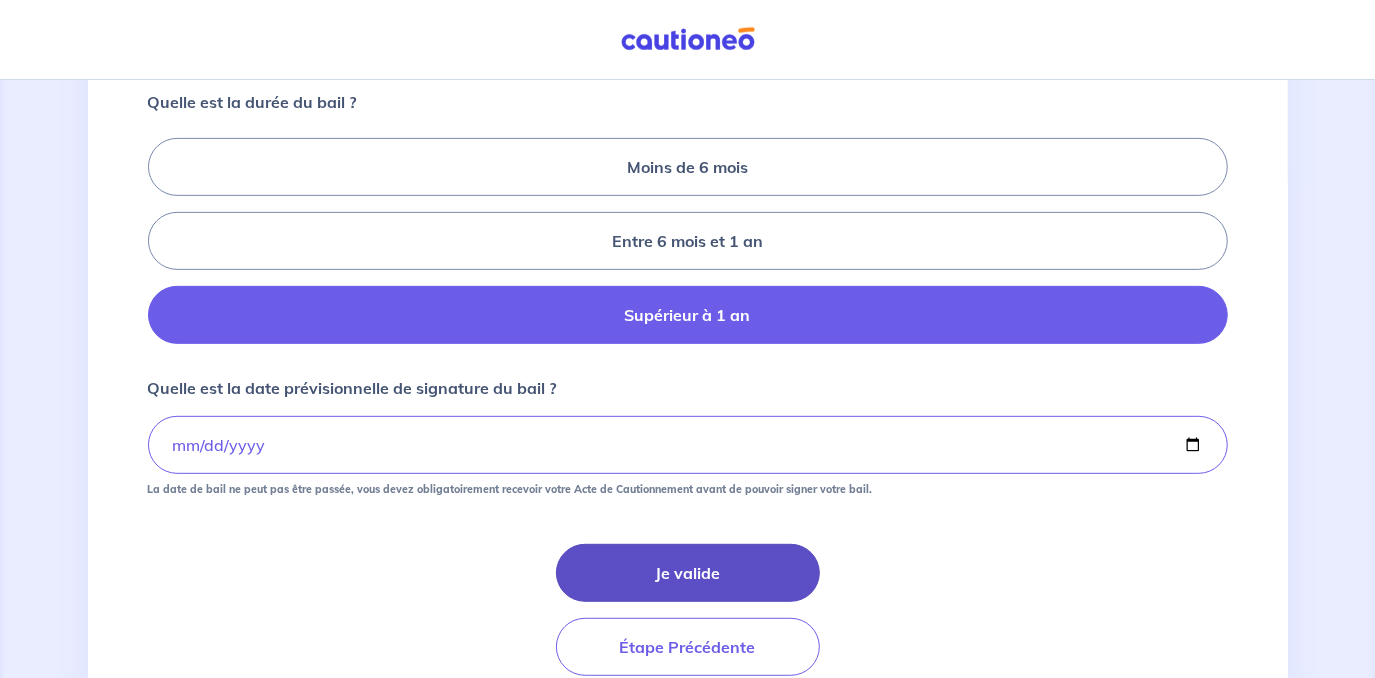 click on "Je valide" at bounding box center (688, 573) 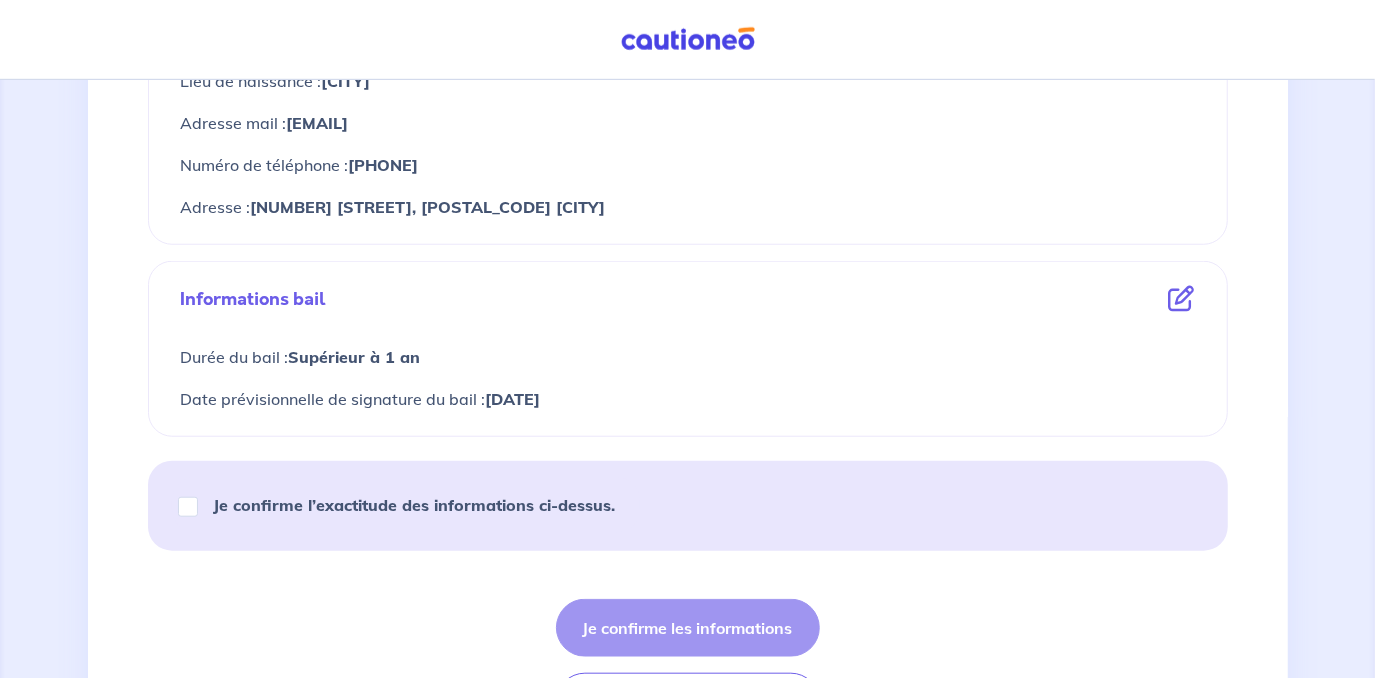 scroll, scrollTop: 988, scrollLeft: 0, axis: vertical 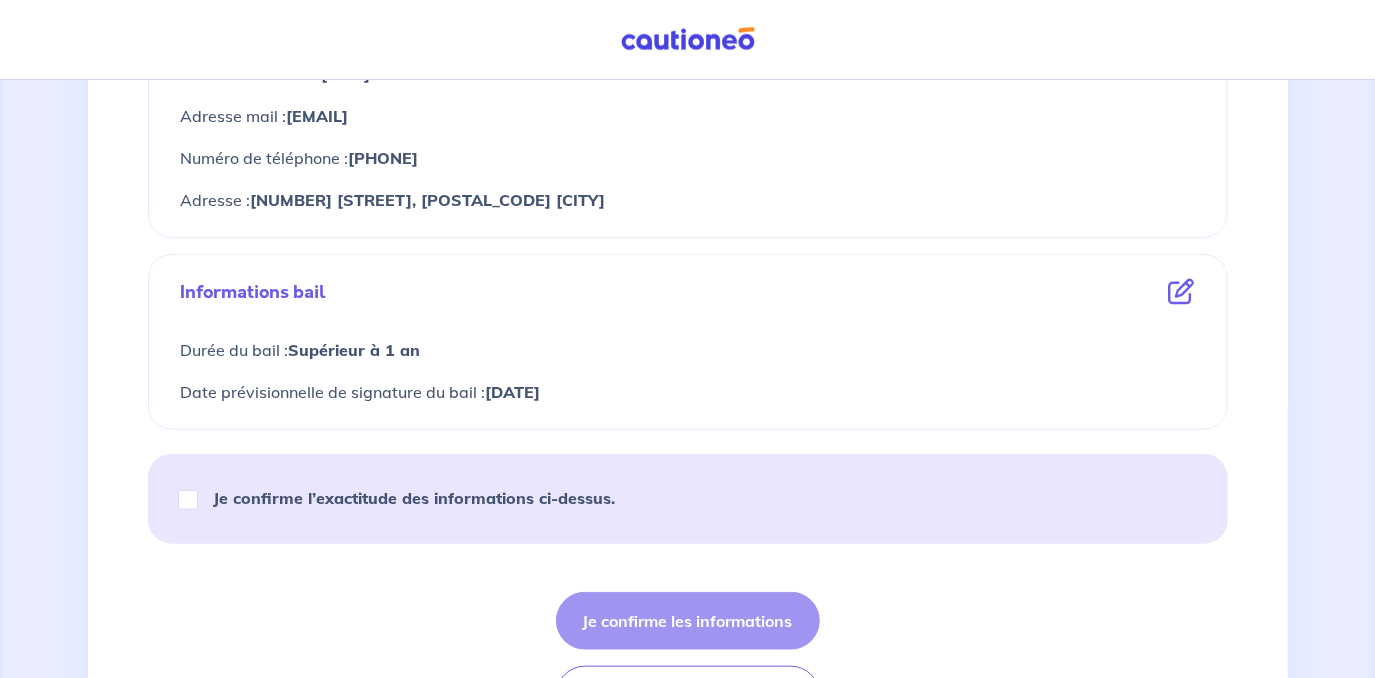 click on "Je confirme l’exactitude des informations ci-dessus." at bounding box center (415, 498) 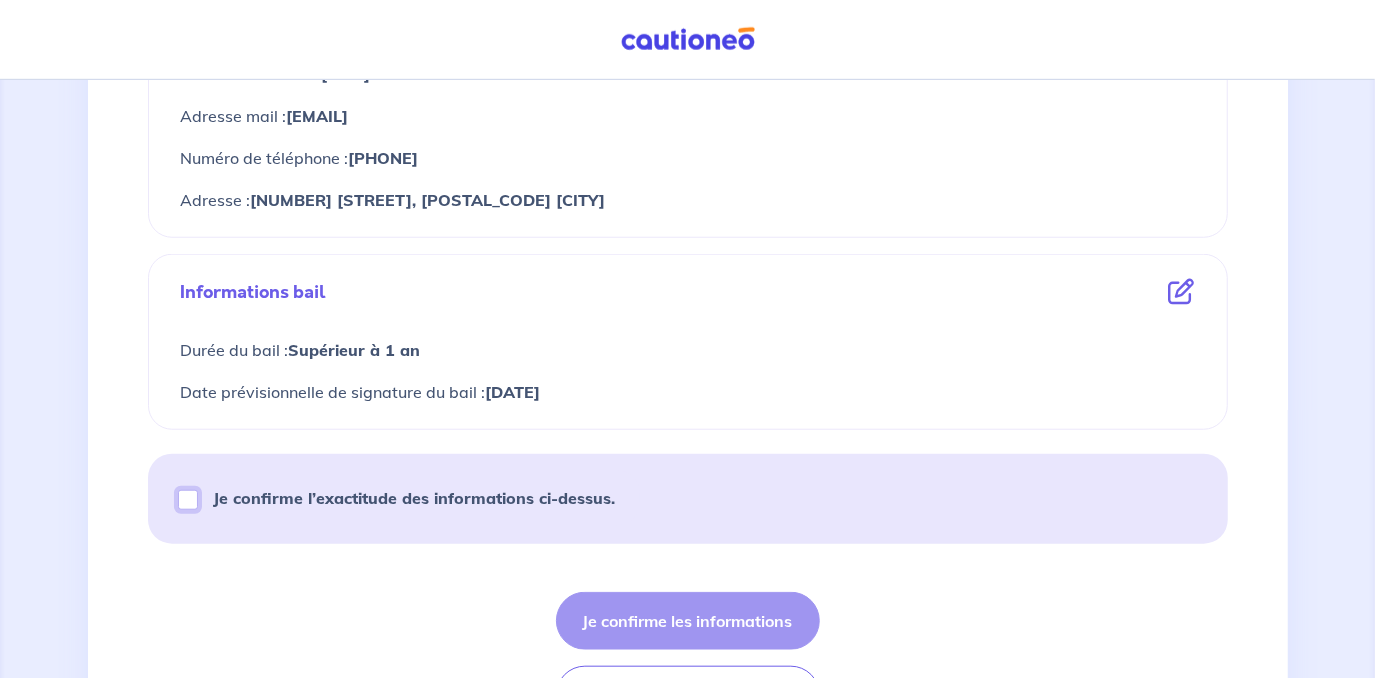 checkbox on "true" 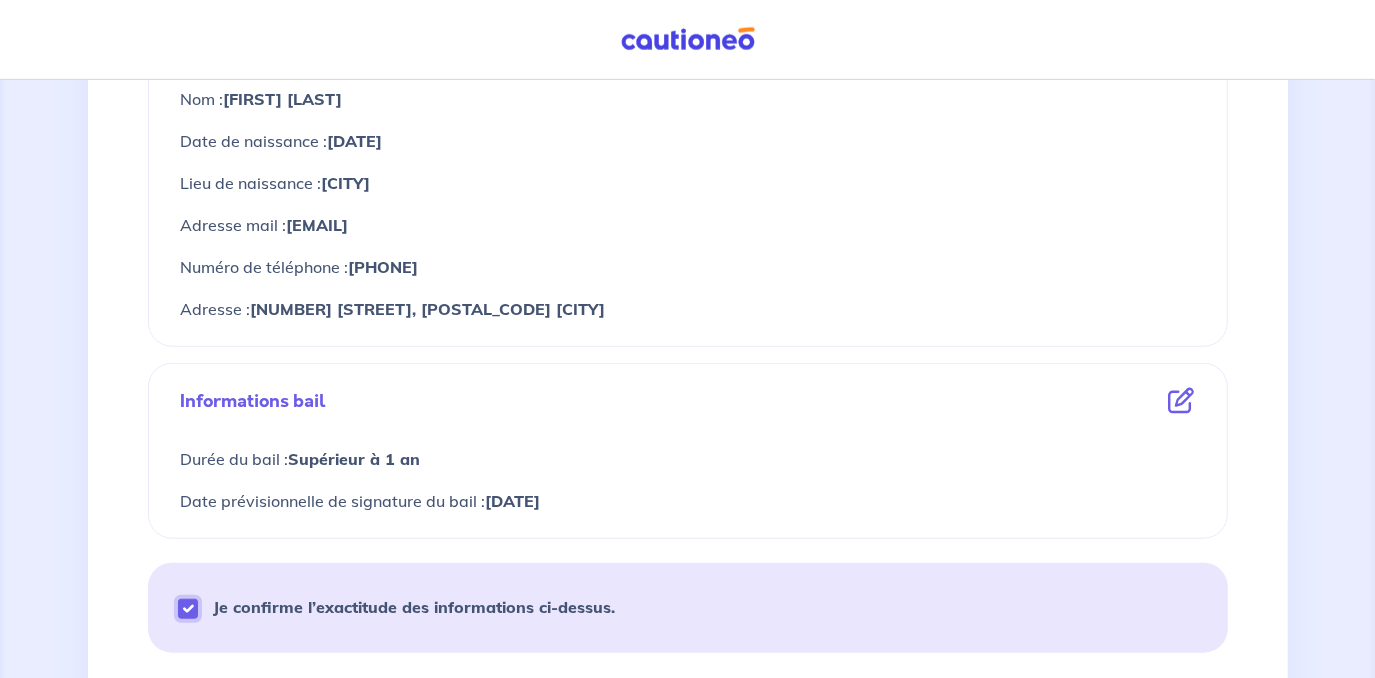 scroll, scrollTop: 1118, scrollLeft: 0, axis: vertical 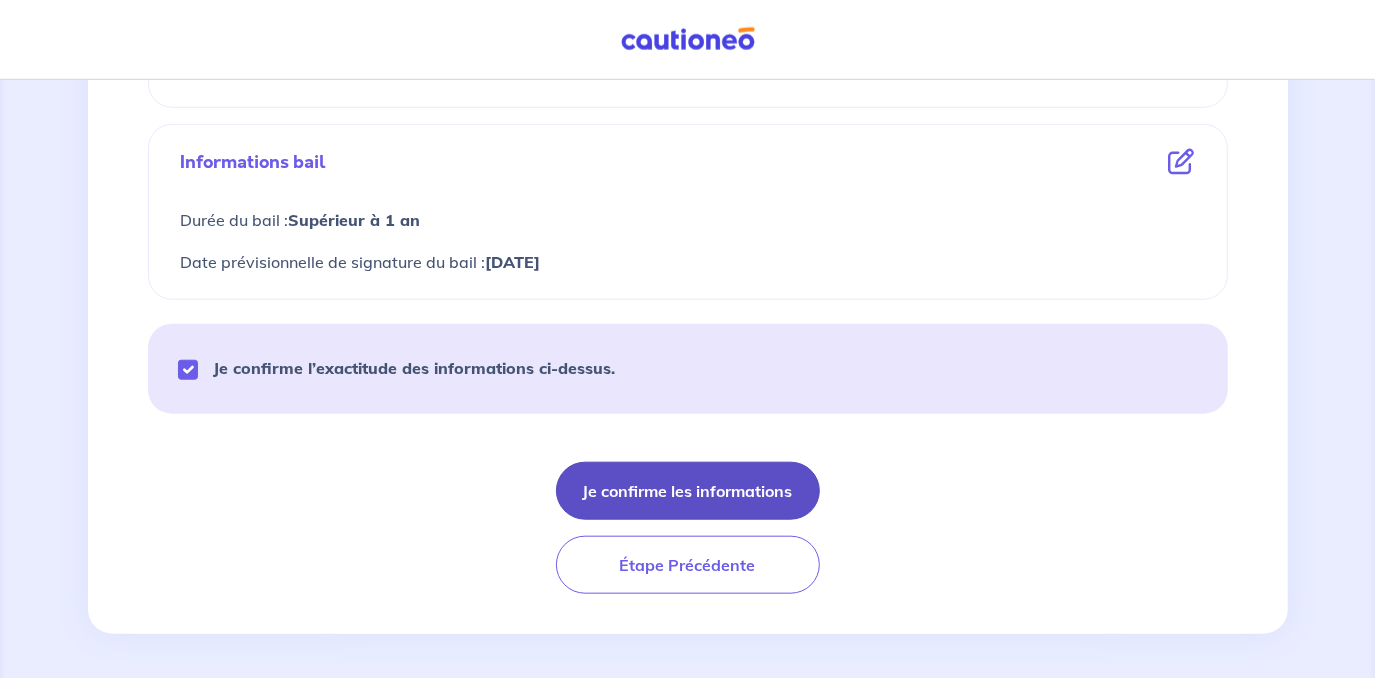 click on "Je confirme les informations" at bounding box center [688, 491] 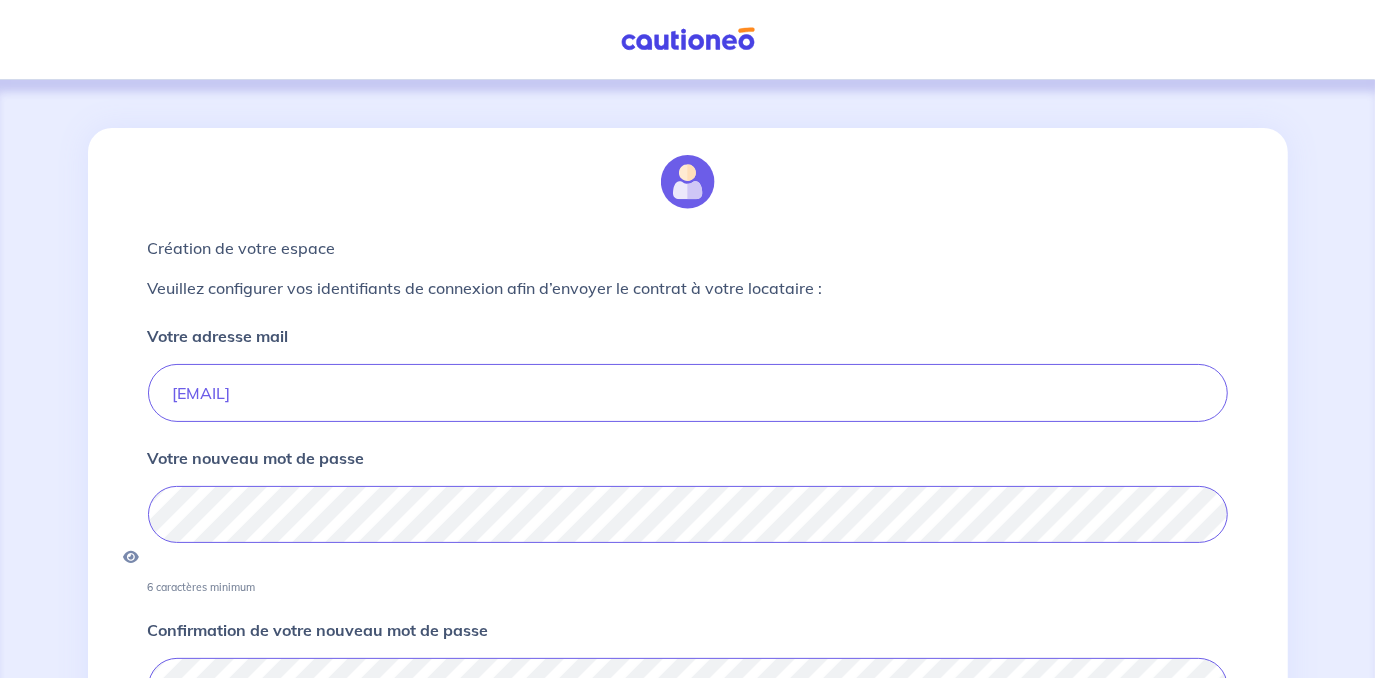 scroll, scrollTop: 185, scrollLeft: 0, axis: vertical 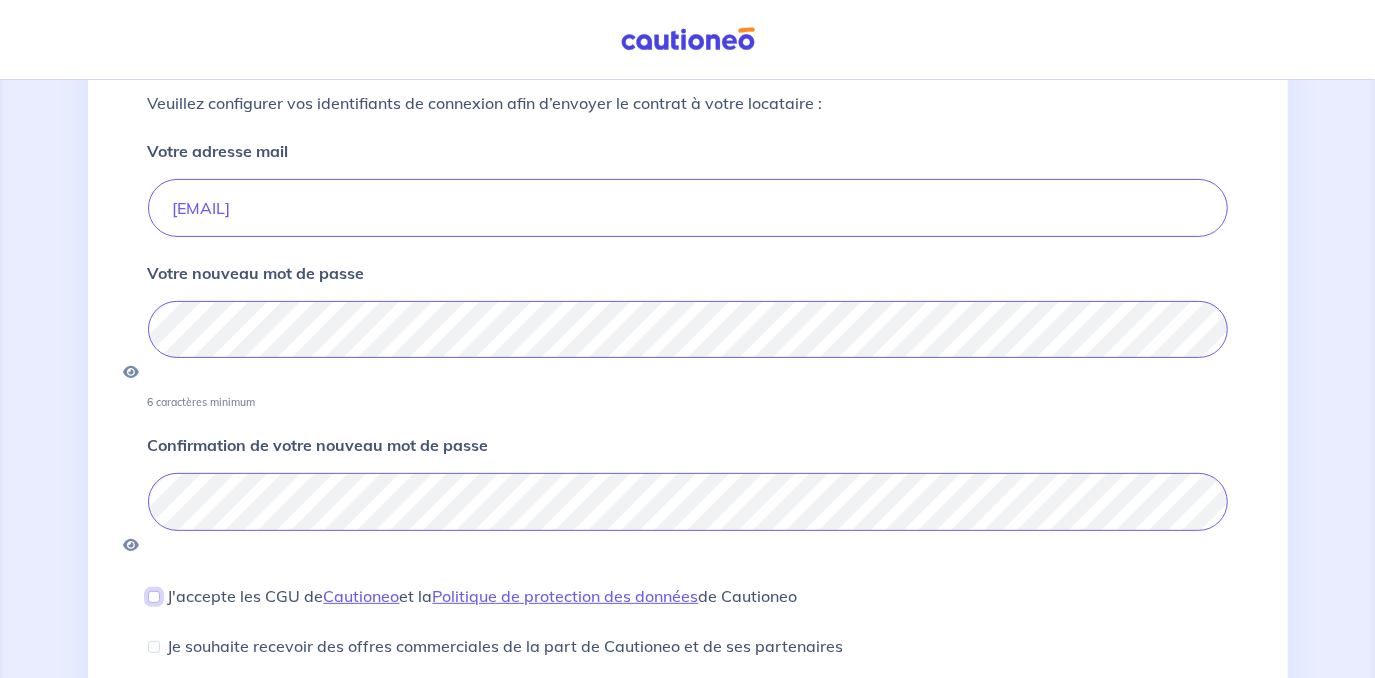 click on "J'accepte les CGU de  Cautioneo  et la  Politique de protection des données   de Cautioneo" at bounding box center (154, 597) 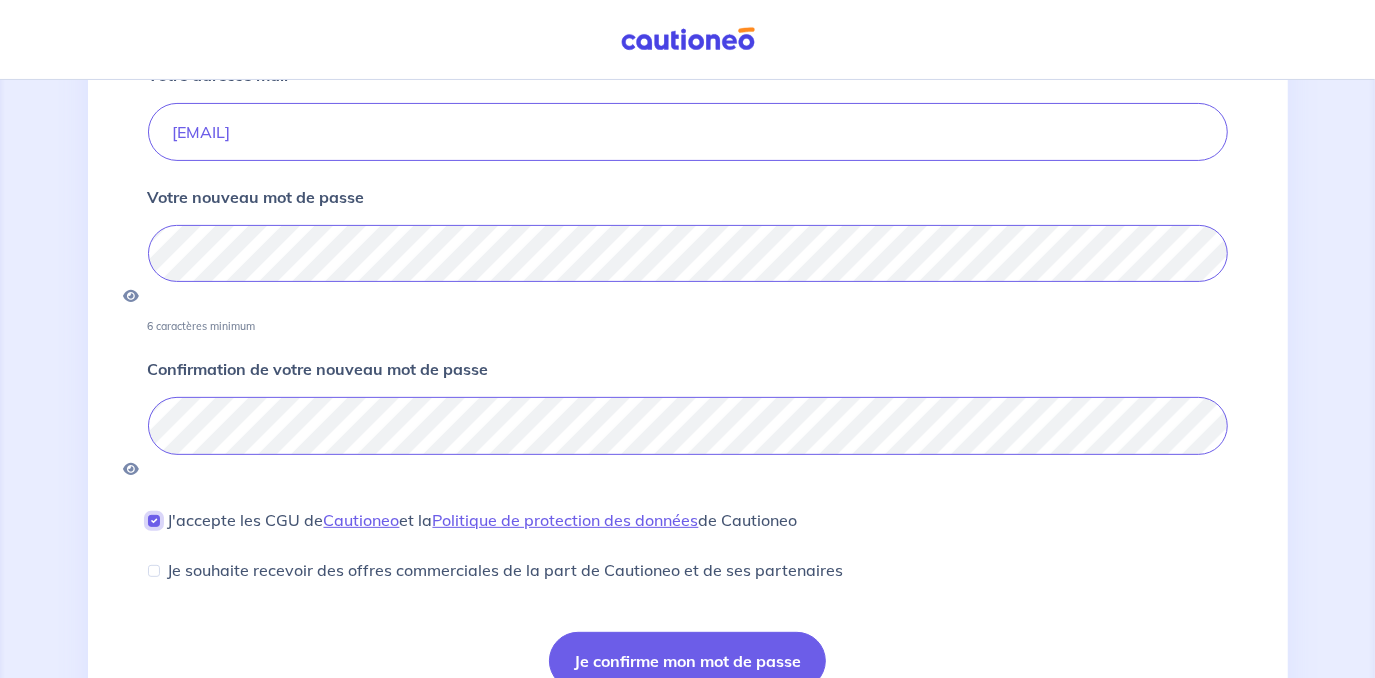 scroll, scrollTop: 291, scrollLeft: 0, axis: vertical 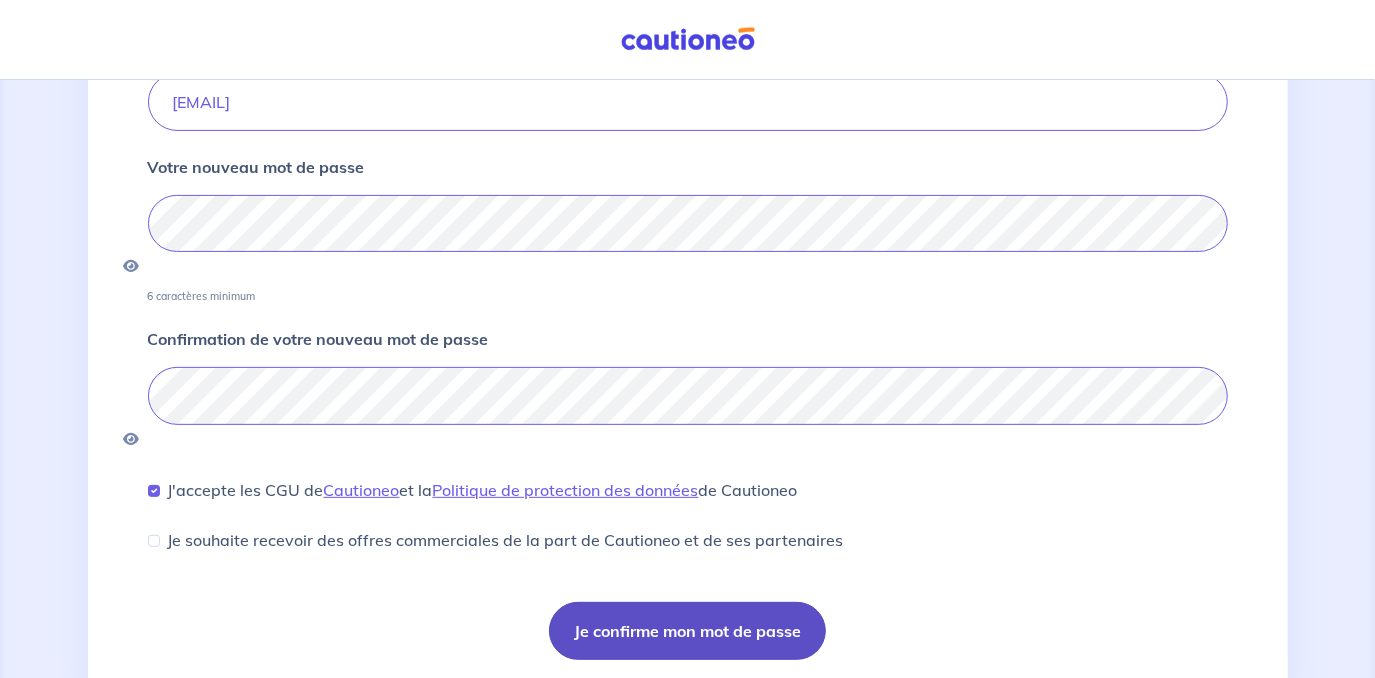 click on "Je confirme mon mot de passe" at bounding box center (687, 631) 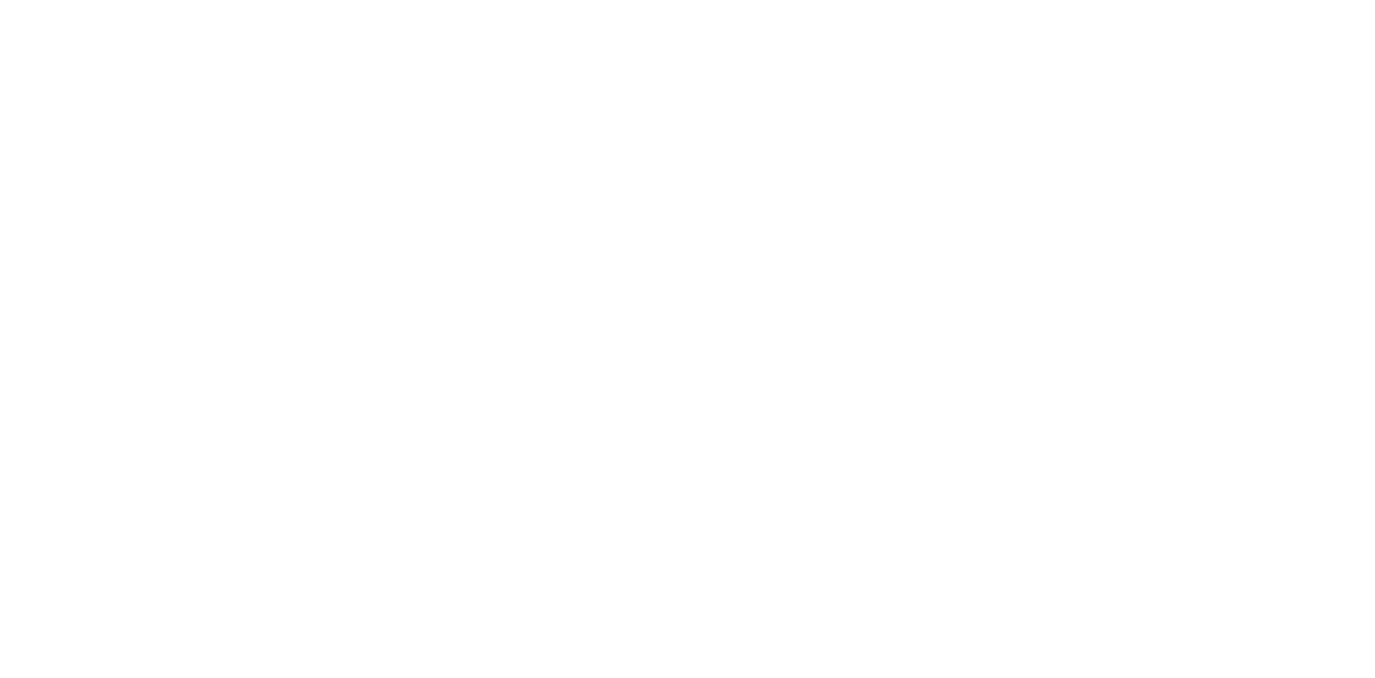 scroll, scrollTop: 0, scrollLeft: 0, axis: both 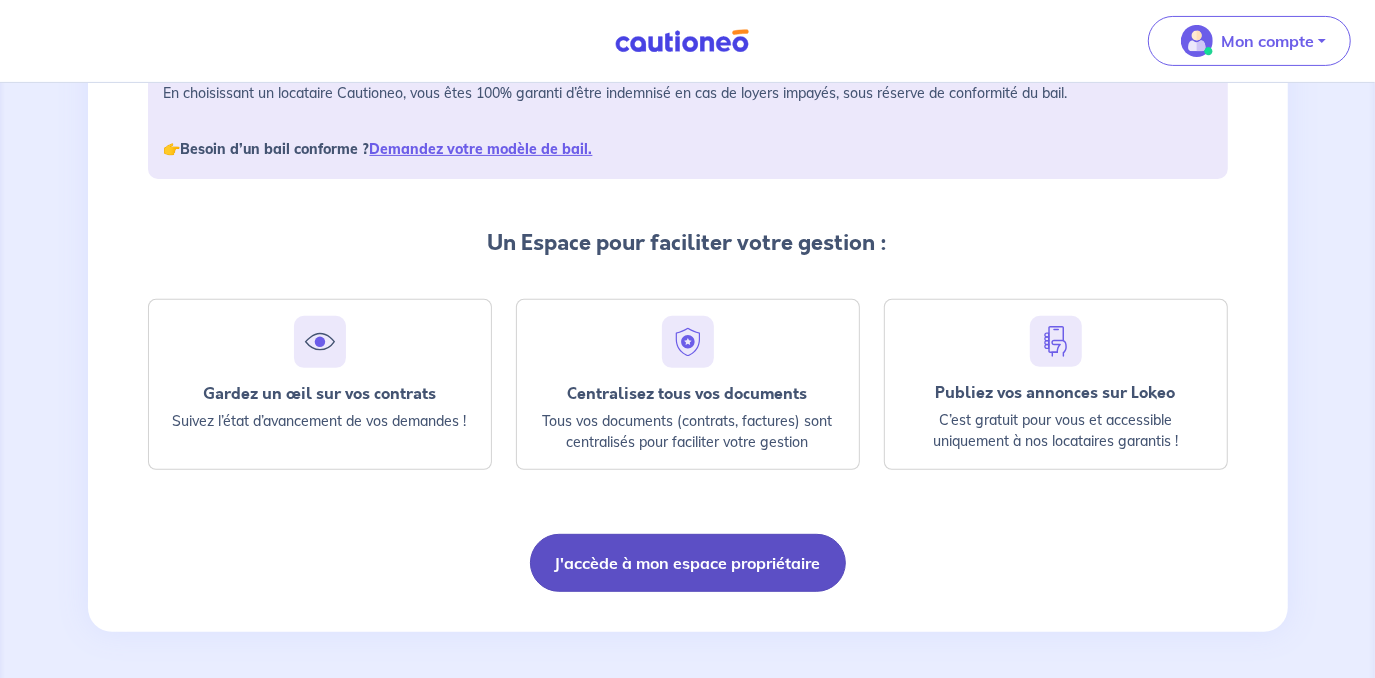 click on "J'accède à mon espace propriétaire" at bounding box center [688, 563] 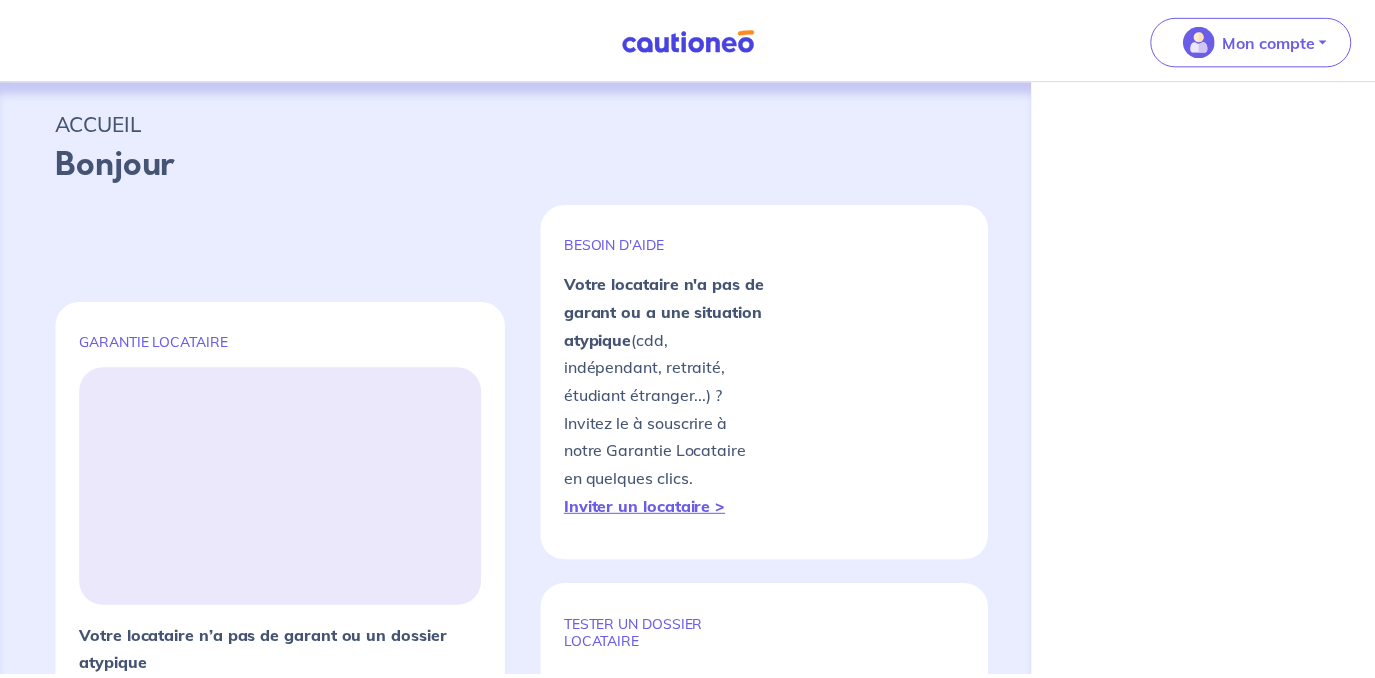 scroll, scrollTop: 0, scrollLeft: 0, axis: both 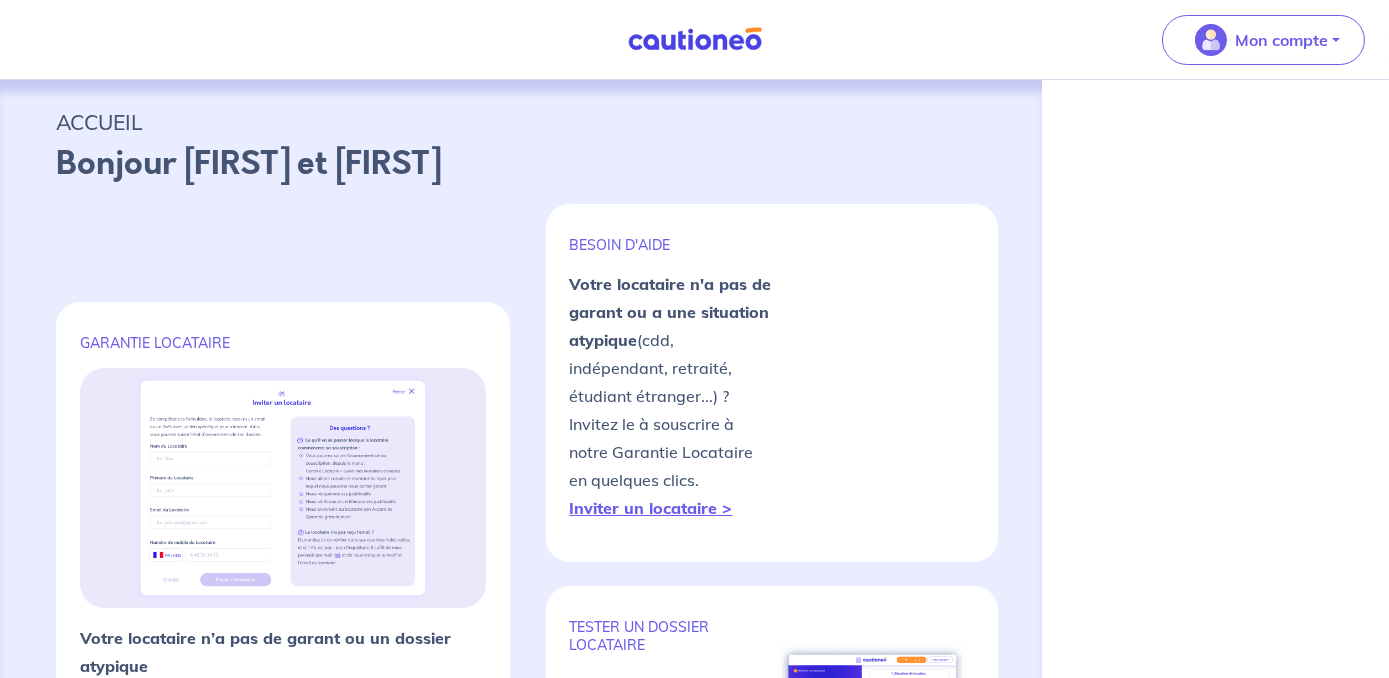 select on "FR" 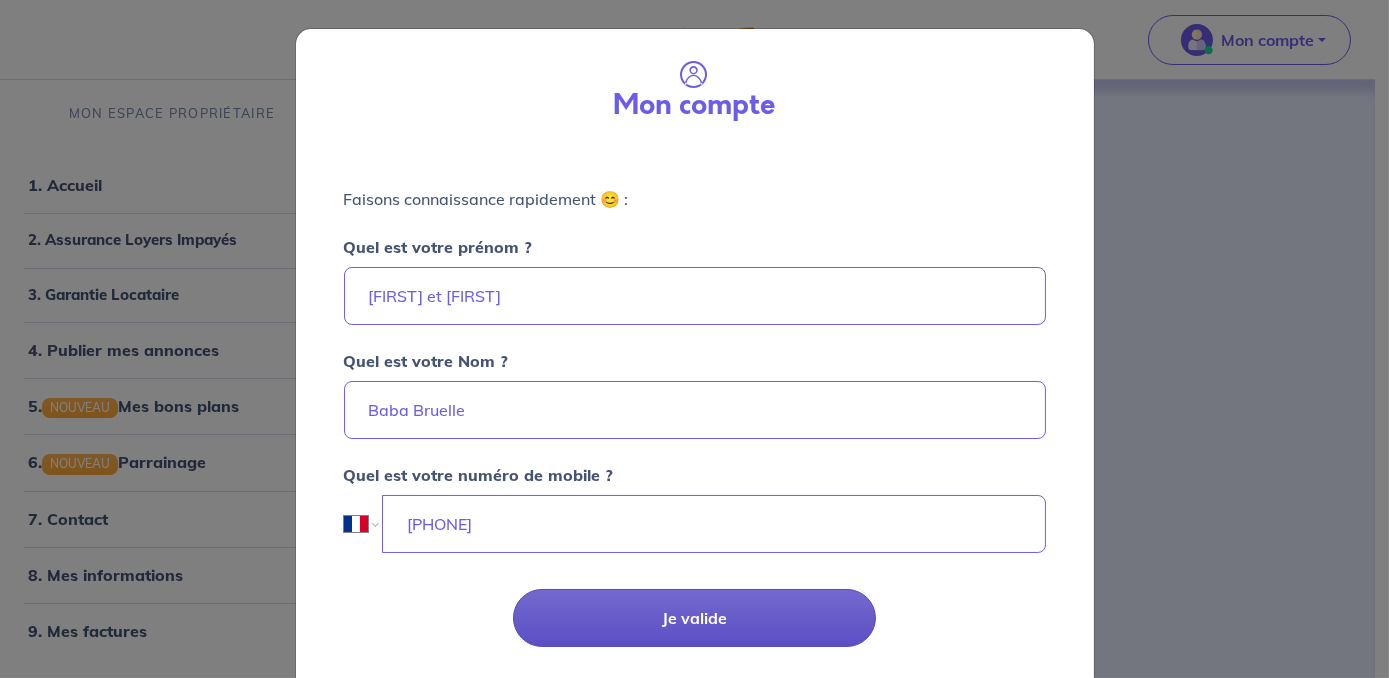 click on "Je valide" at bounding box center (694, 618) 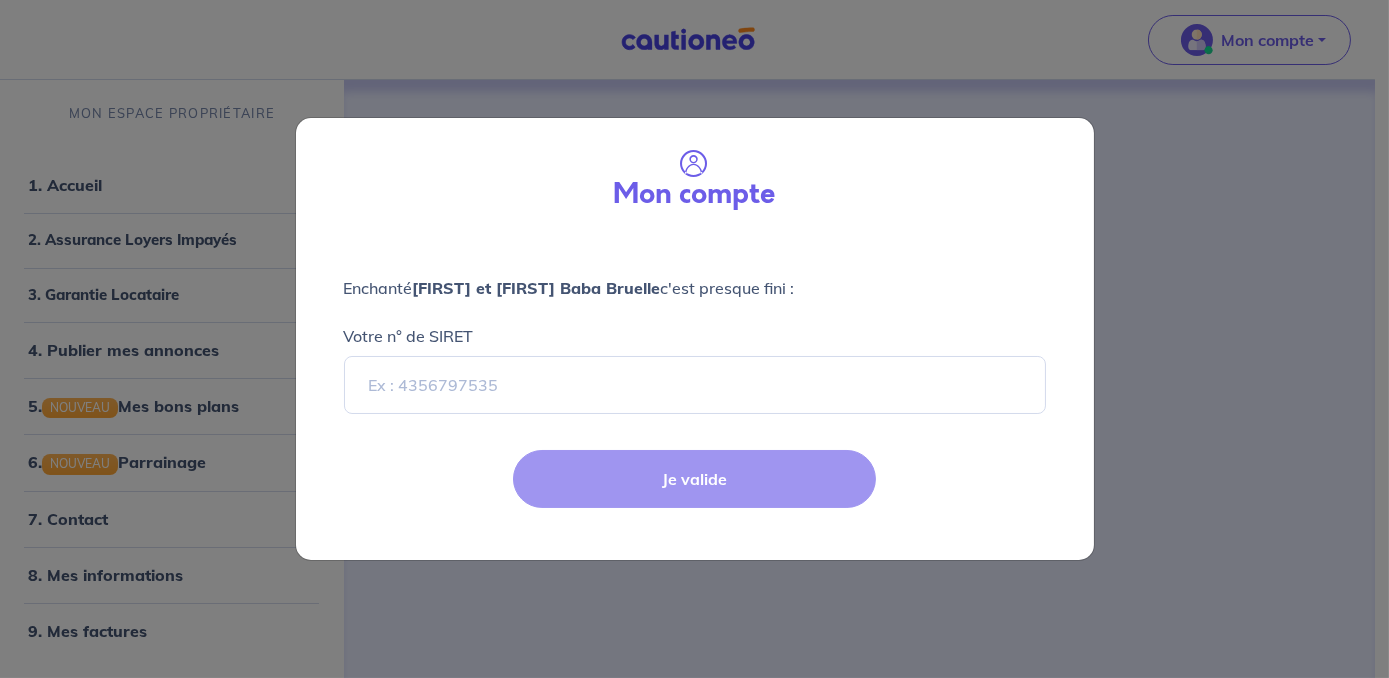 click on "Je valide" at bounding box center (695, 495) 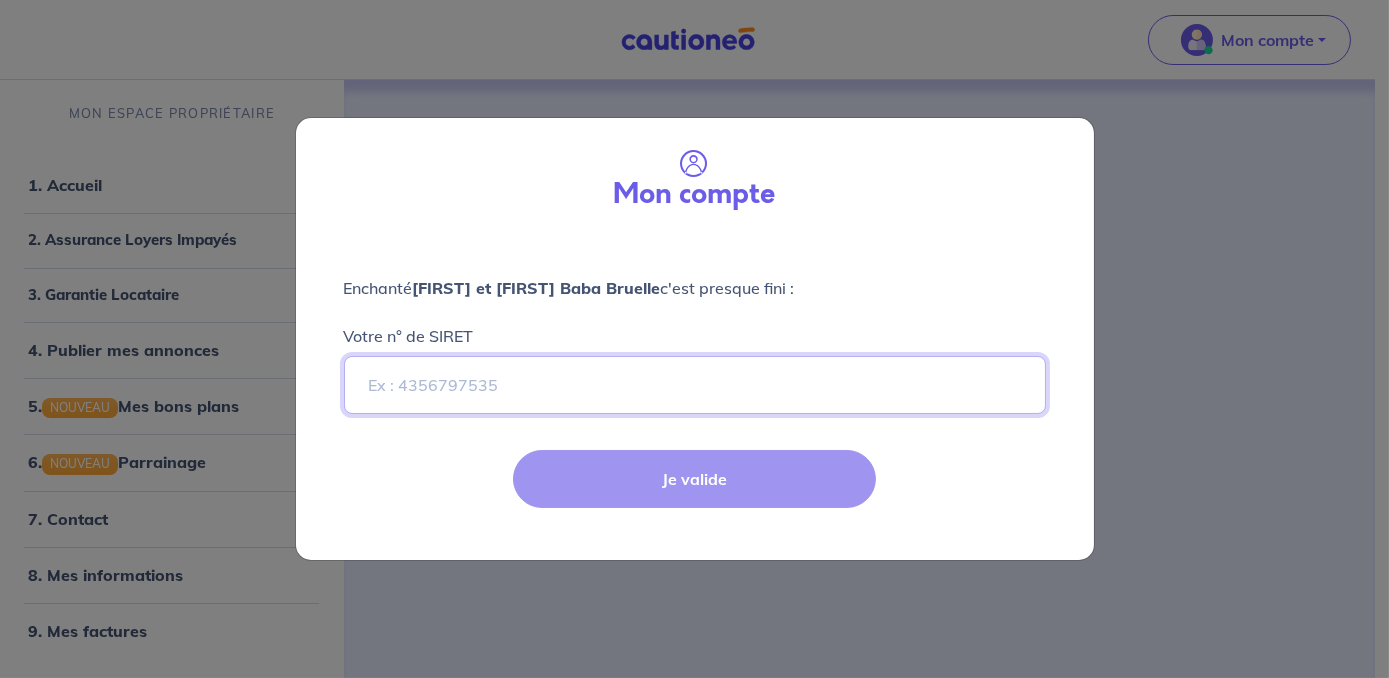 click on "Votre n° de  SIRET" at bounding box center [695, 385] 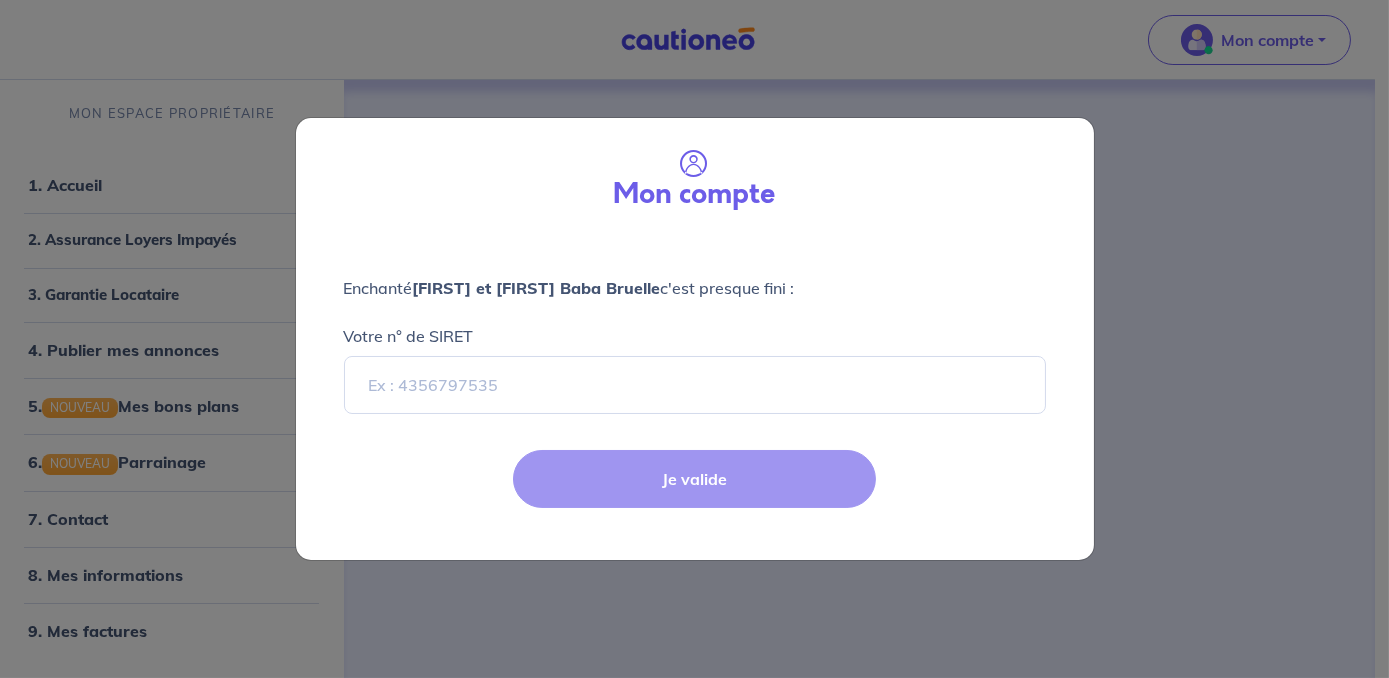 click on "Je valide" at bounding box center [695, 495] 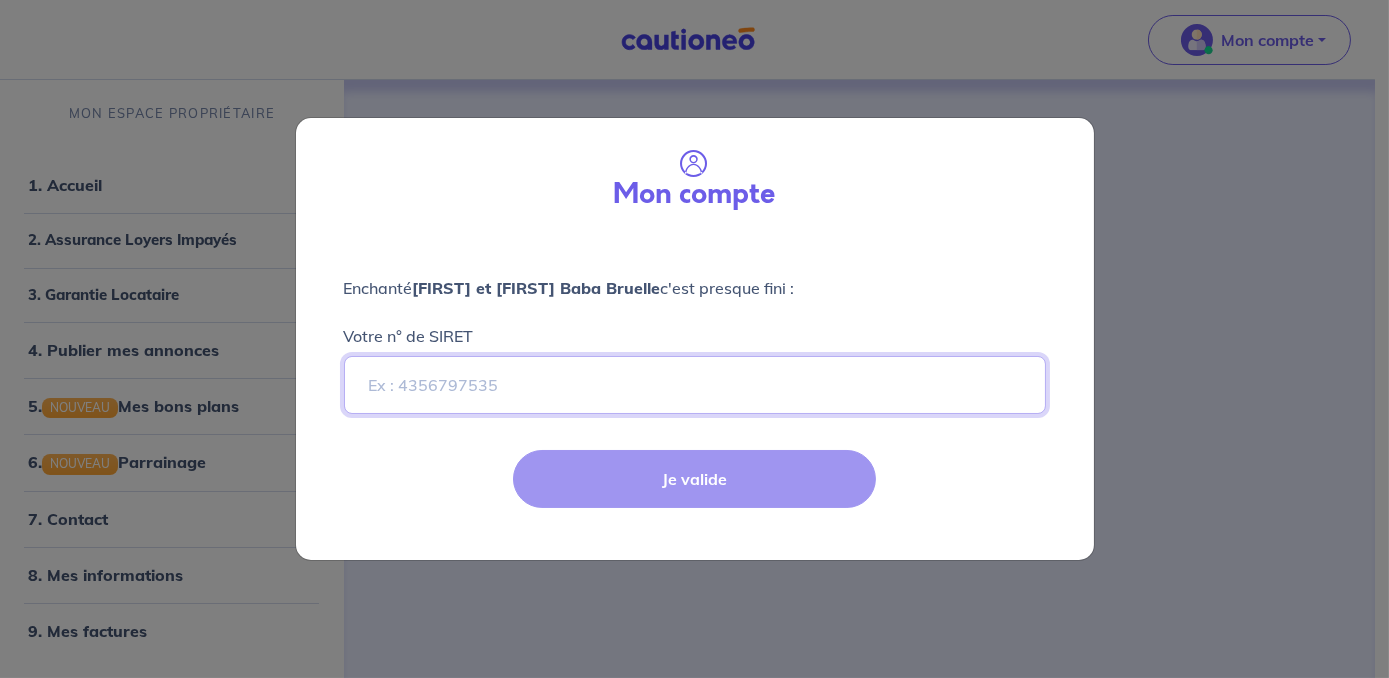 click on "Votre n° de  SIRET" at bounding box center (695, 385) 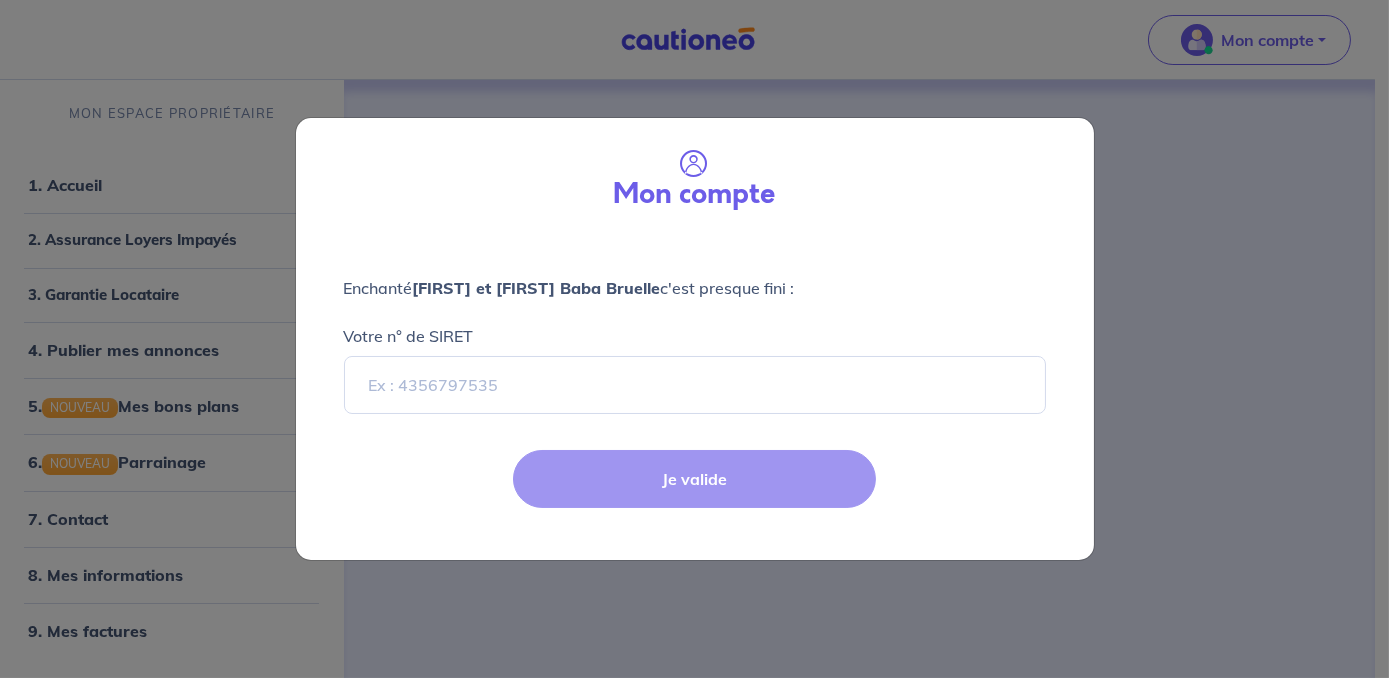 click on "Mon compte Enchanté  Salah et Justine Baba Bruelle  c'est presque fini : Votre n° de  SIRET Je valide" at bounding box center [694, 339] 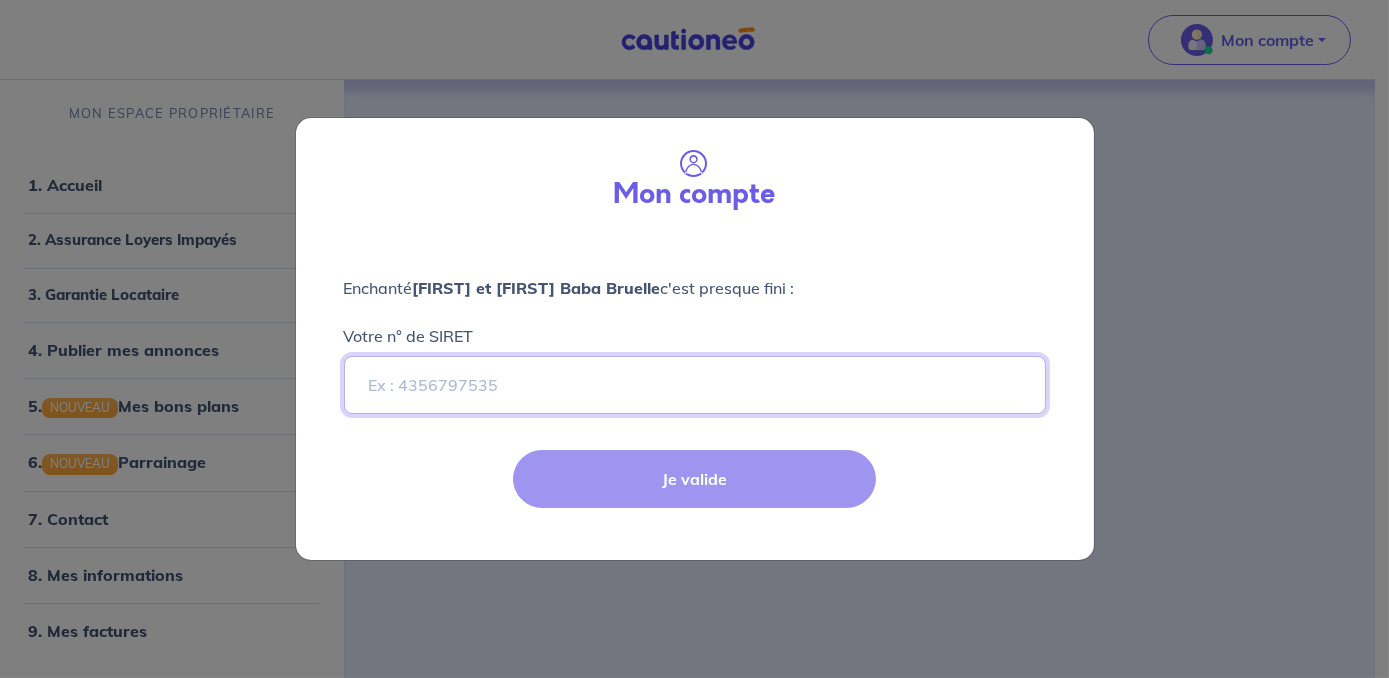 click on "Votre n° de  SIRET" at bounding box center (695, 385) 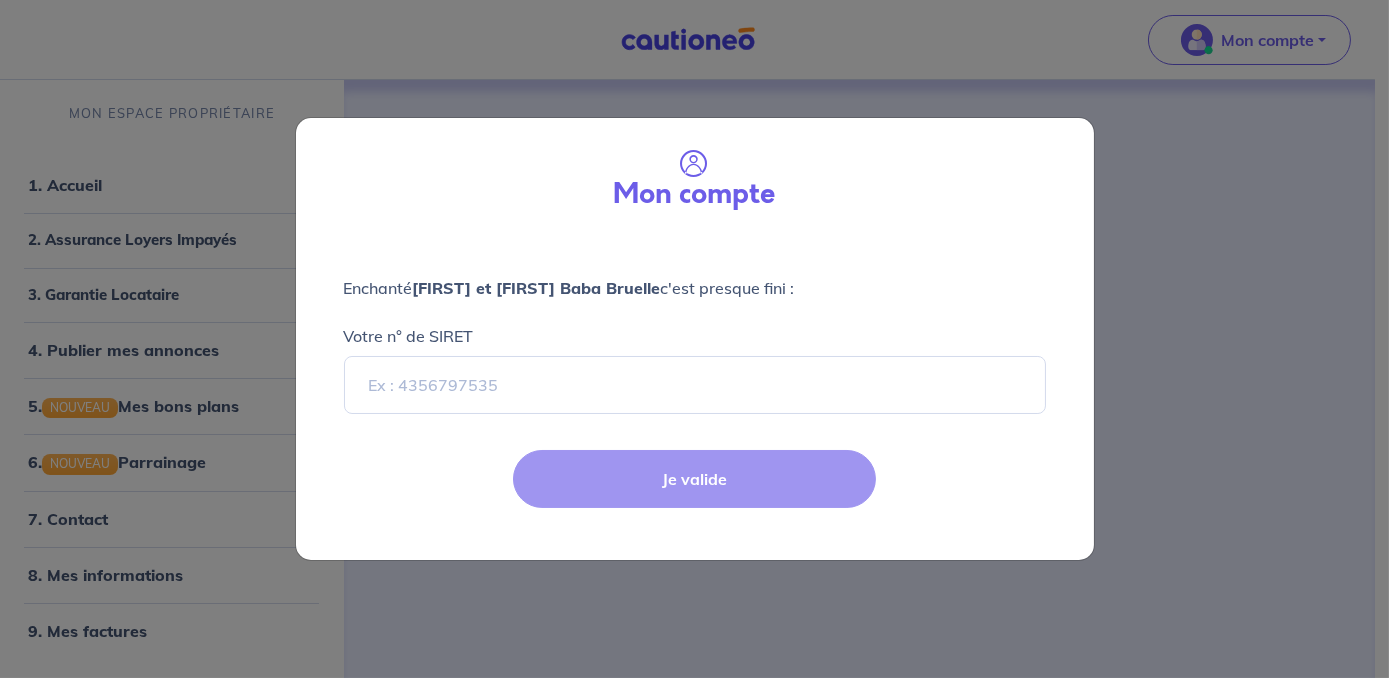 click on "Mon compte Enchanté  Salah et Justine Baba Bruelle  c'est presque fini : Votre n° de  SIRET Je valide" at bounding box center (694, 339) 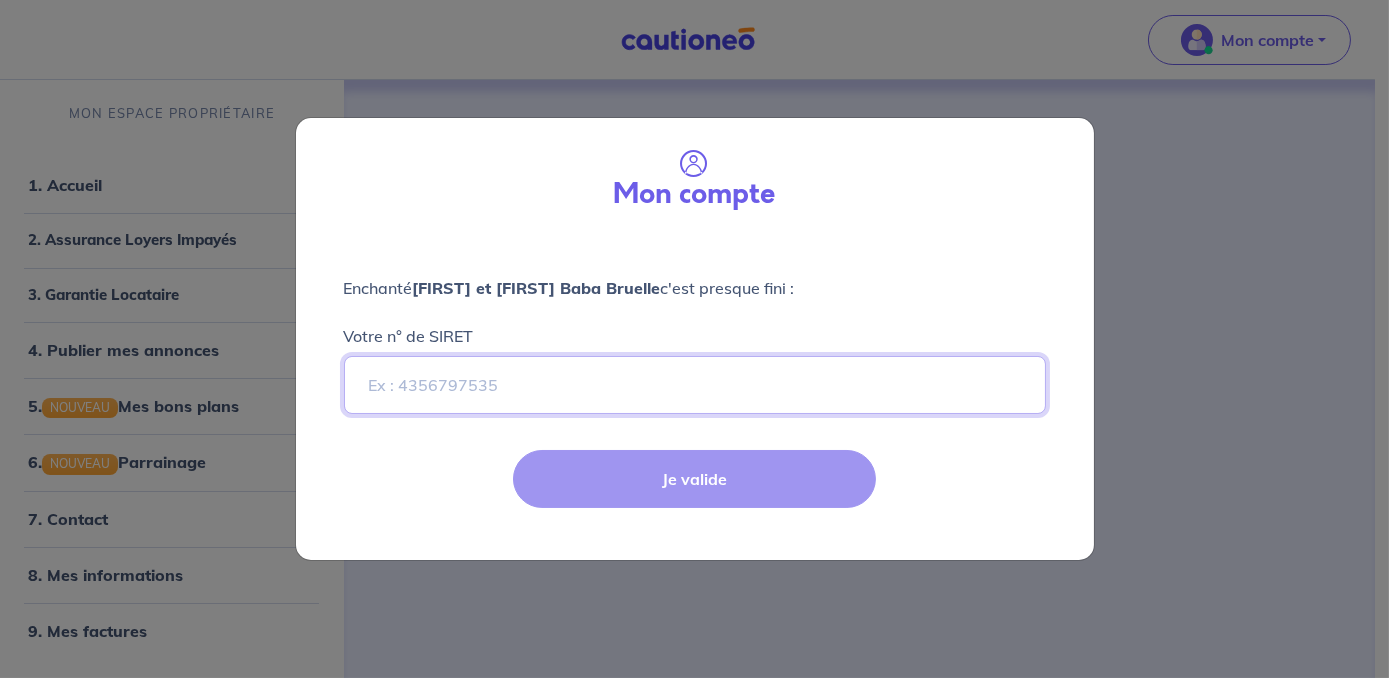 click on "Votre n° de  SIRET" at bounding box center [695, 385] 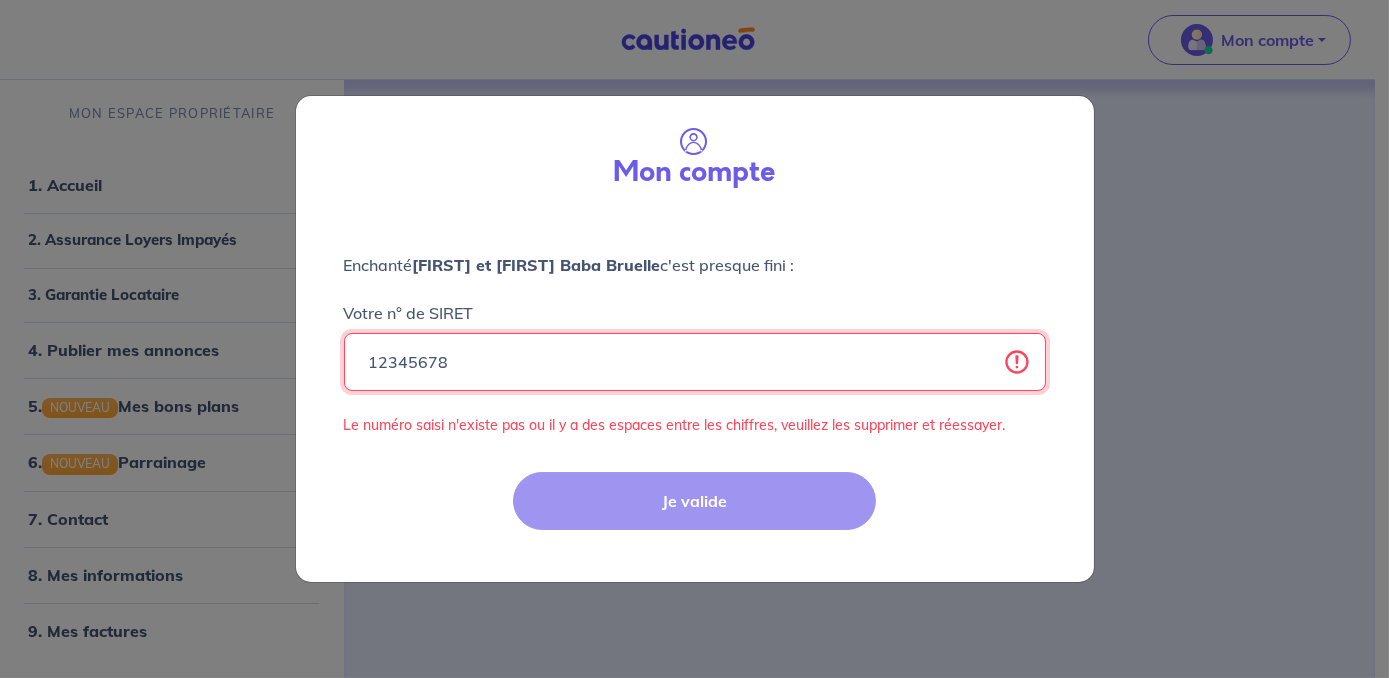 click on "12345678" at bounding box center (695, 362) 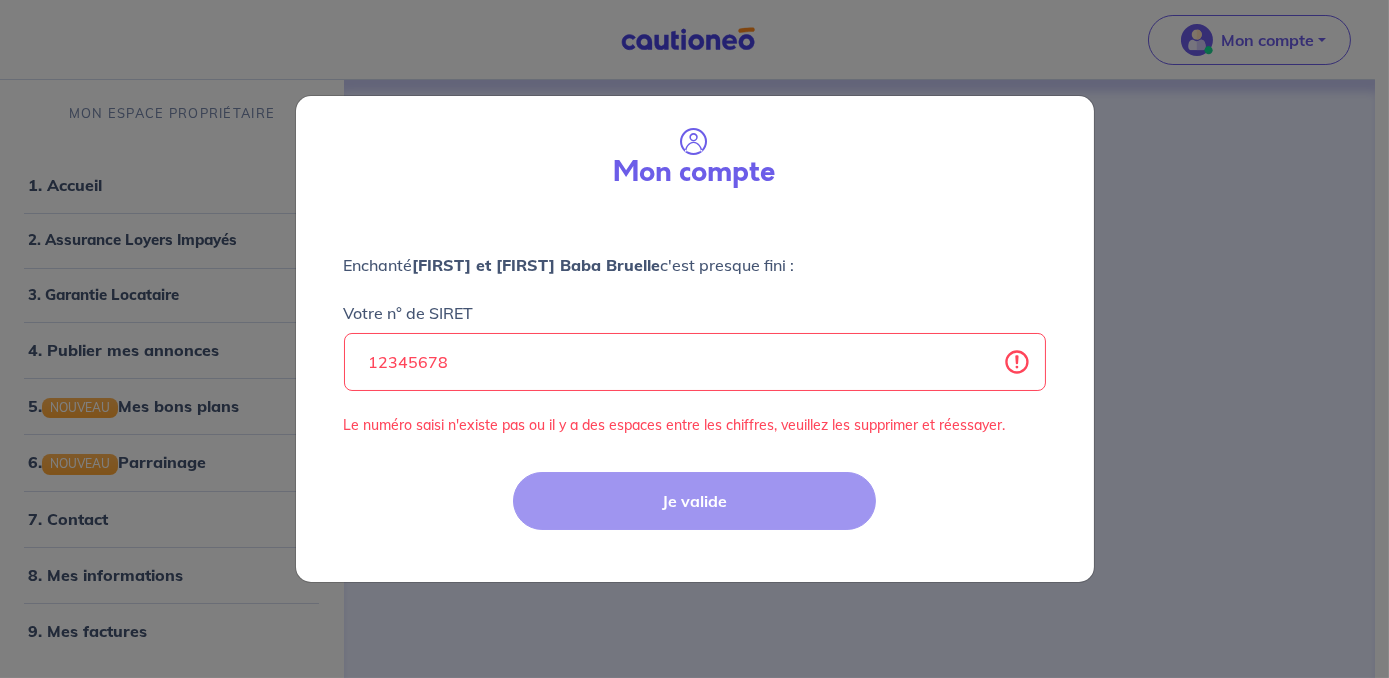 click on "Mon compte Enchanté  Salah et Justine Baba Bruelle  c'est presque fini : Votre n° de  SIRET 12345678 Le numéro saisi n'existe pas ou il y a des espaces entre les chiffres, veuillez les supprimer et réessayer. Je valide" at bounding box center [694, 339] 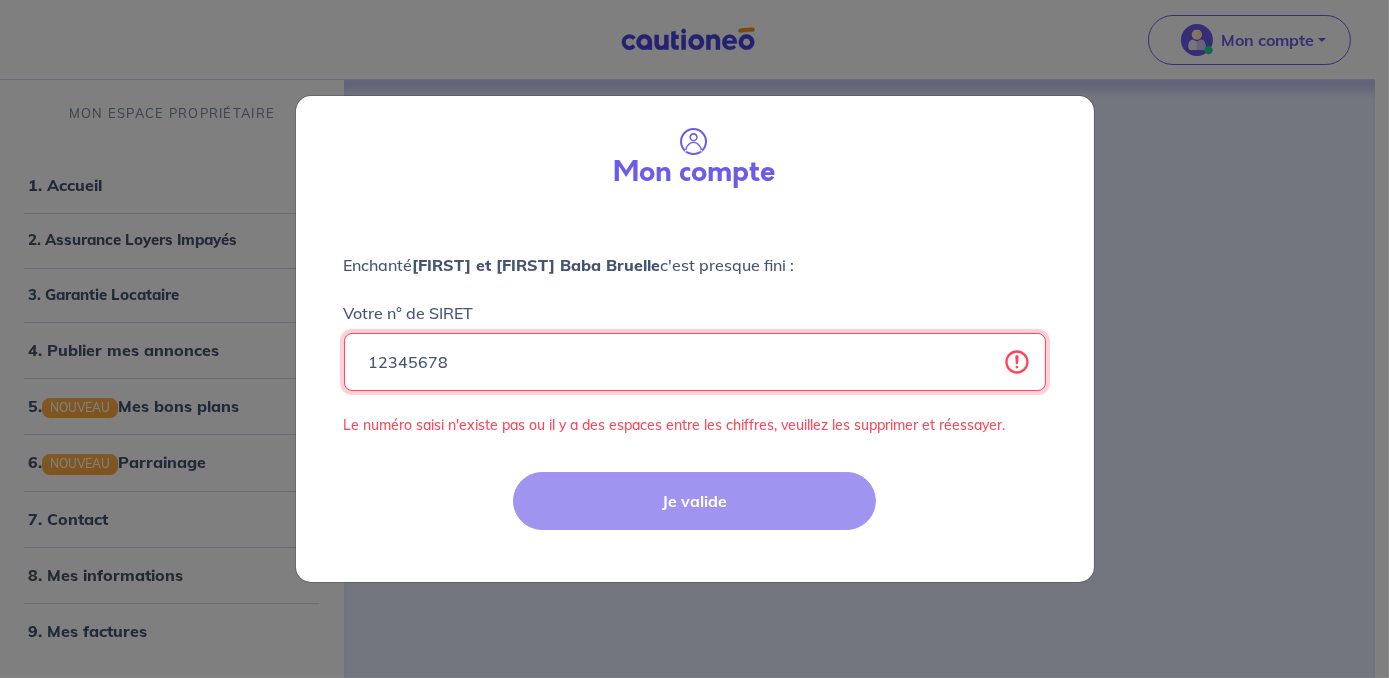 drag, startPoint x: 507, startPoint y: 368, endPoint x: 168, endPoint y: 358, distance: 339.14746 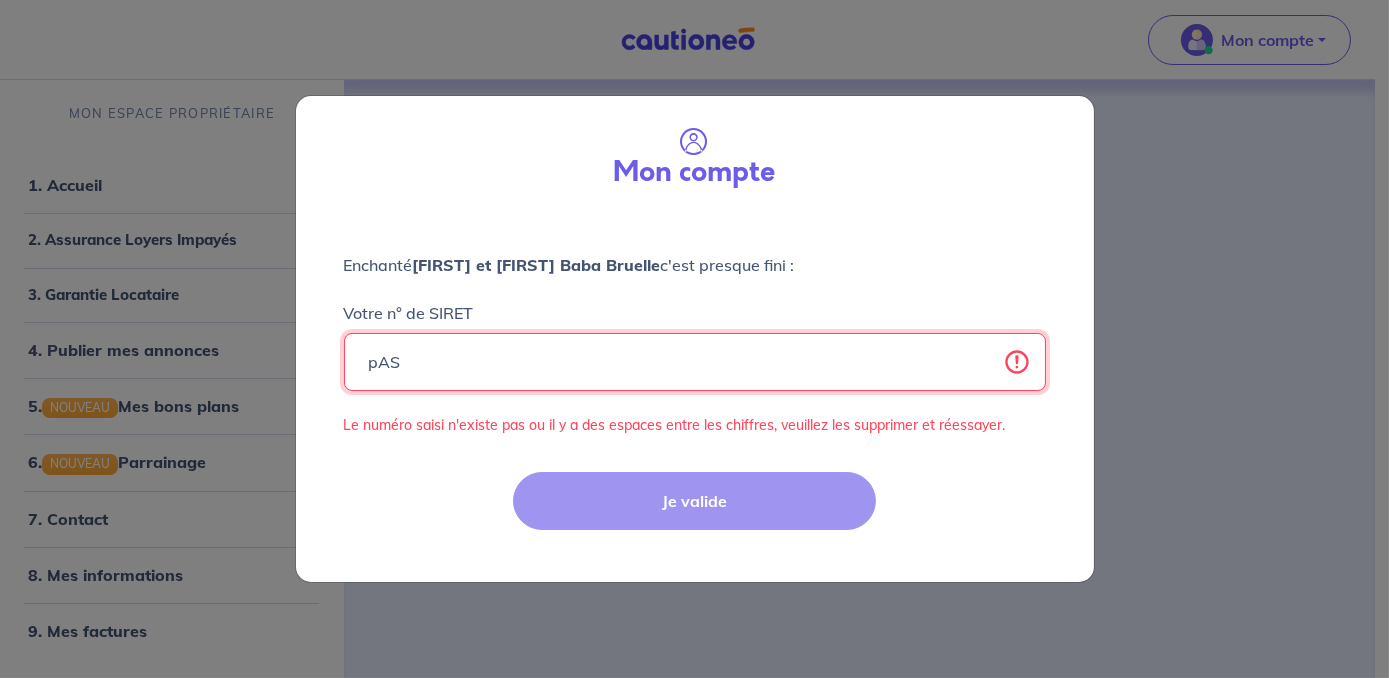 click on "pAS" at bounding box center (695, 362) 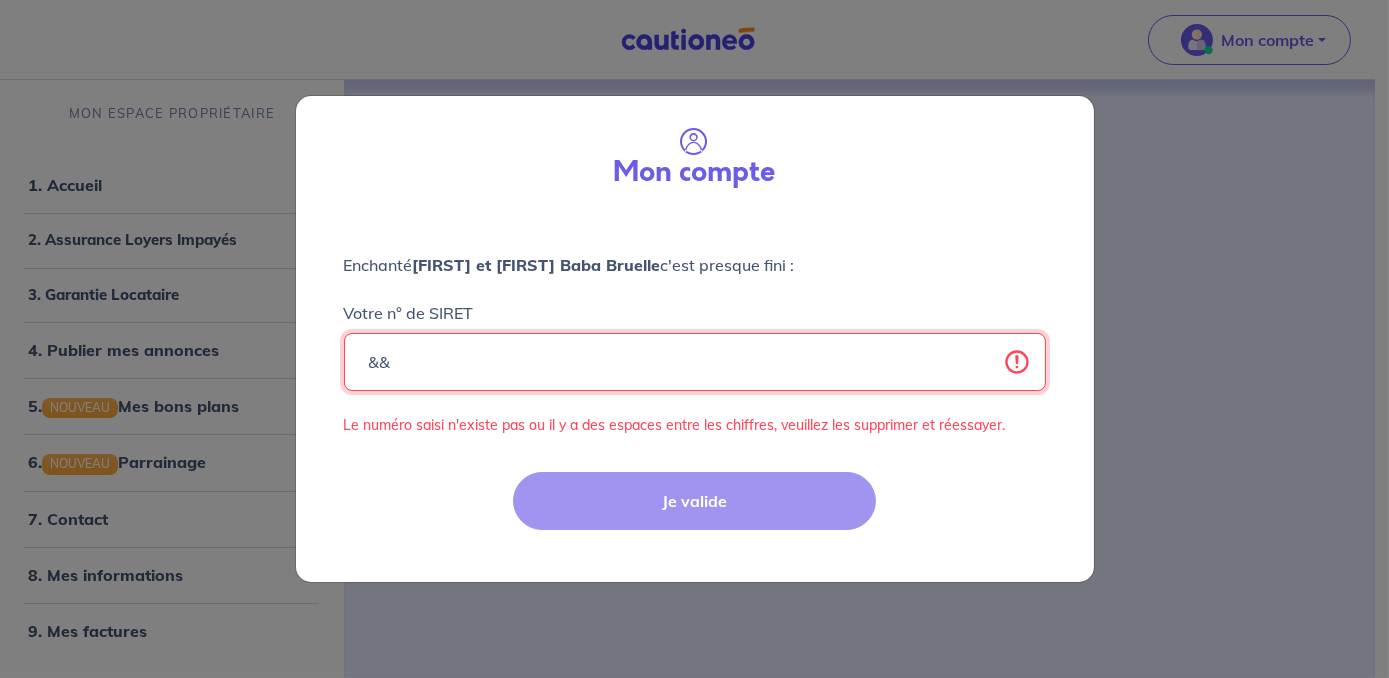 type on "&" 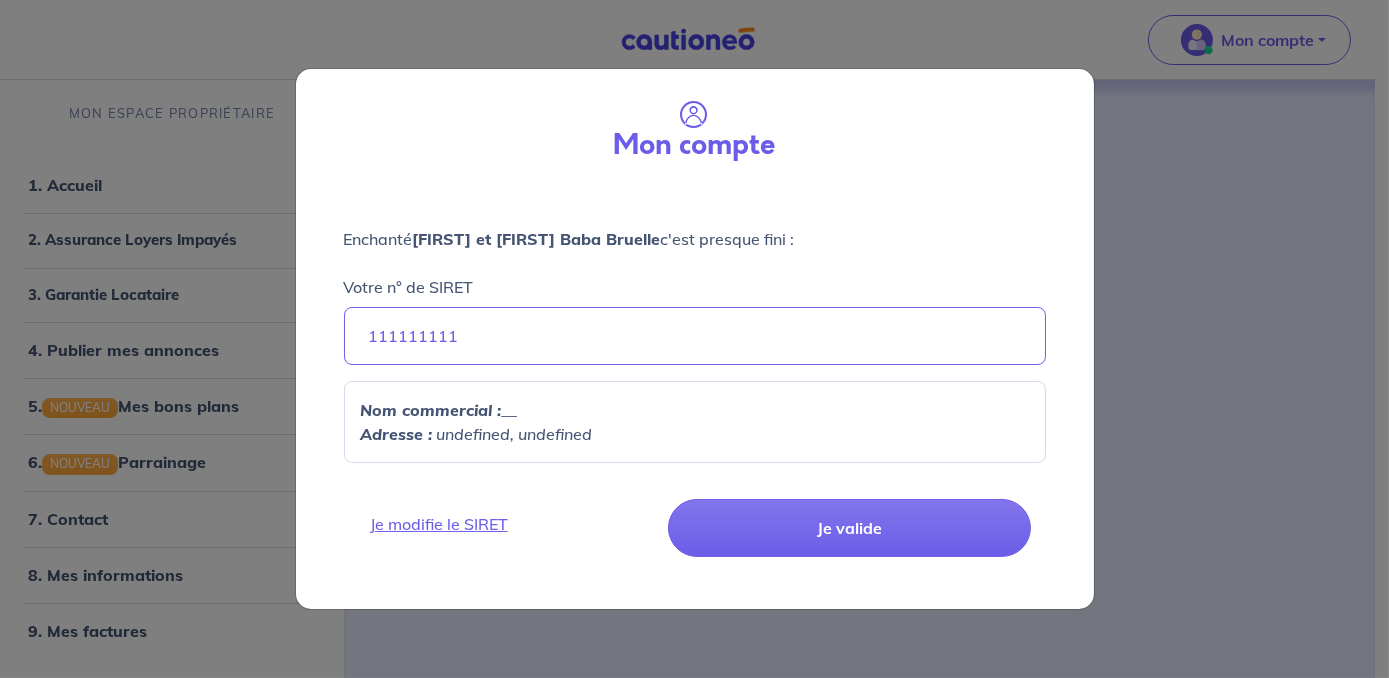 click on "Adresse :" at bounding box center [397, 434] 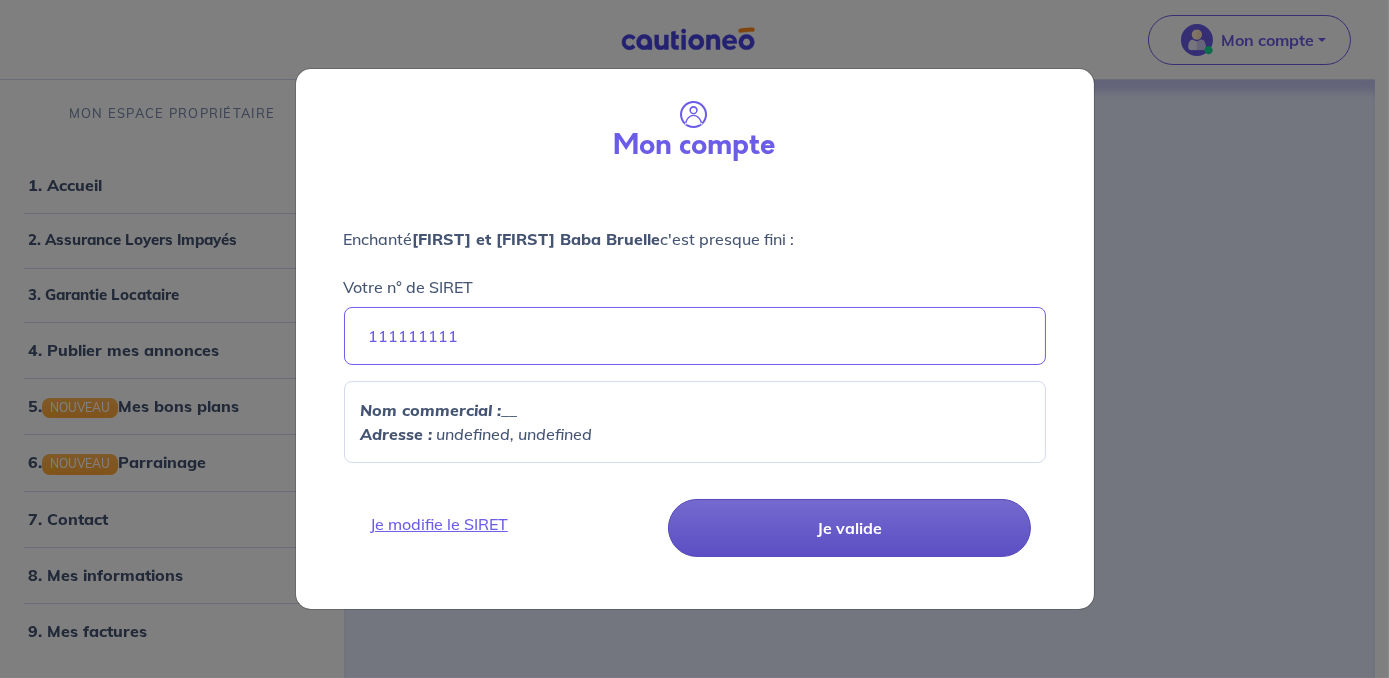 click on "Je valide" at bounding box center (849, 528) 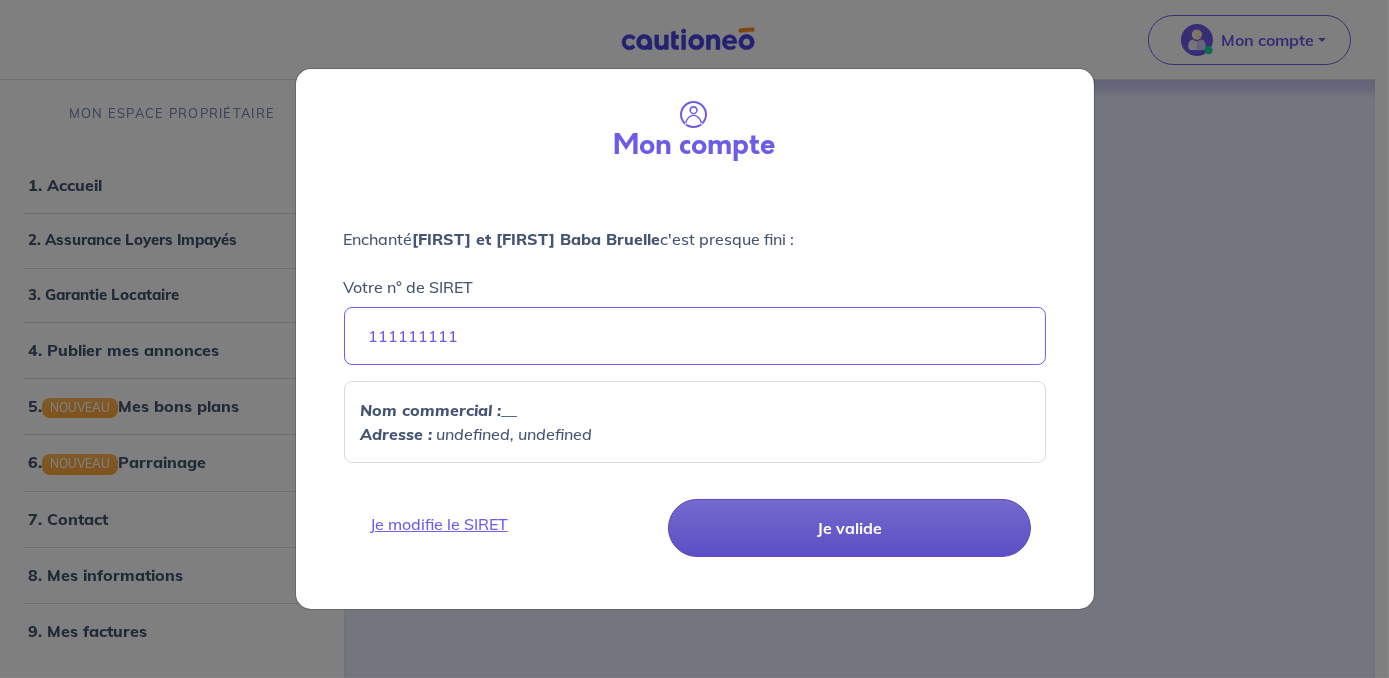 click on "Je valide" at bounding box center [849, 528] 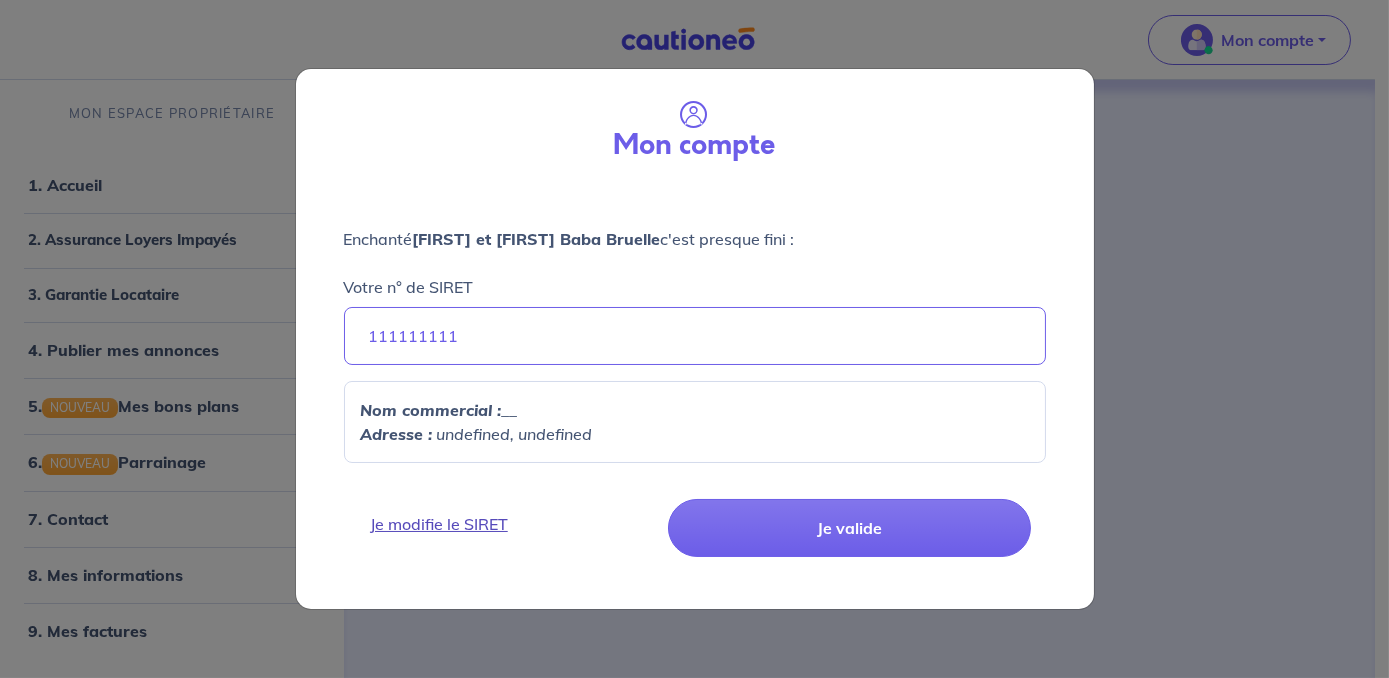 click on "Je modifie le SIRET" at bounding box center [509, 524] 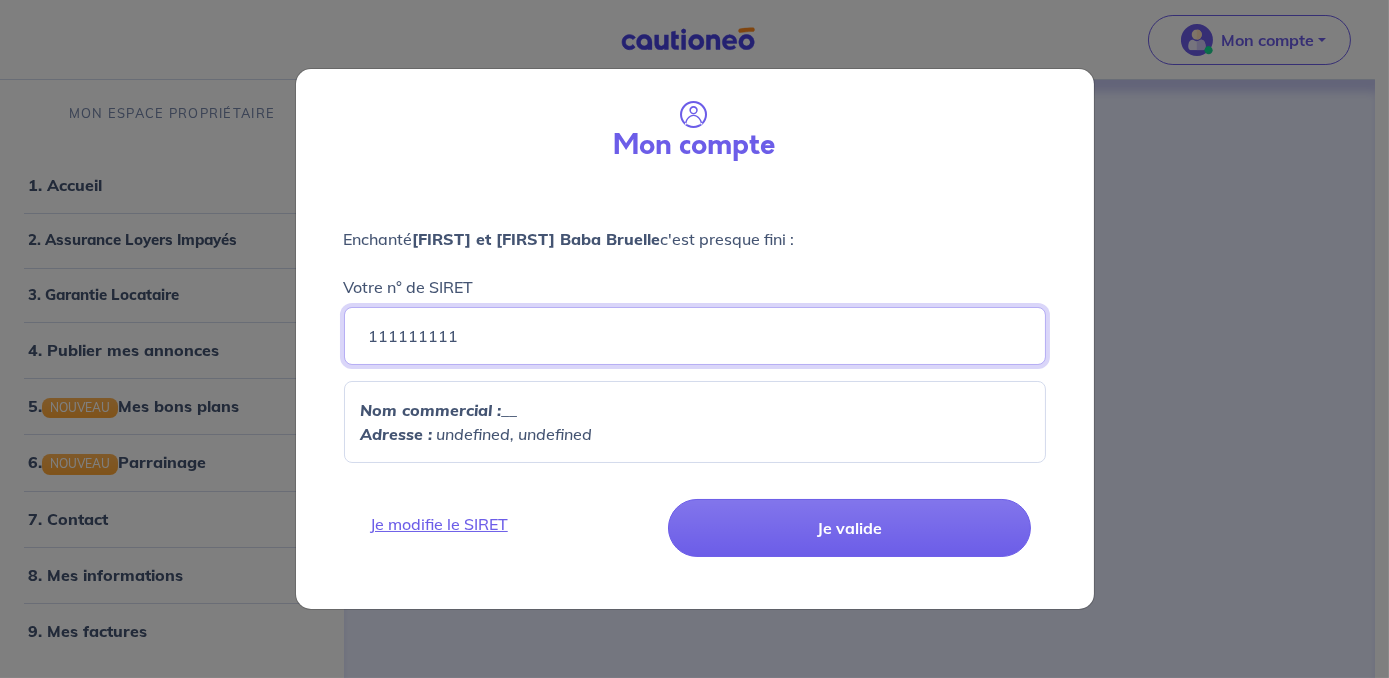 drag, startPoint x: 462, startPoint y: 322, endPoint x: 269, endPoint y: 339, distance: 193.74725 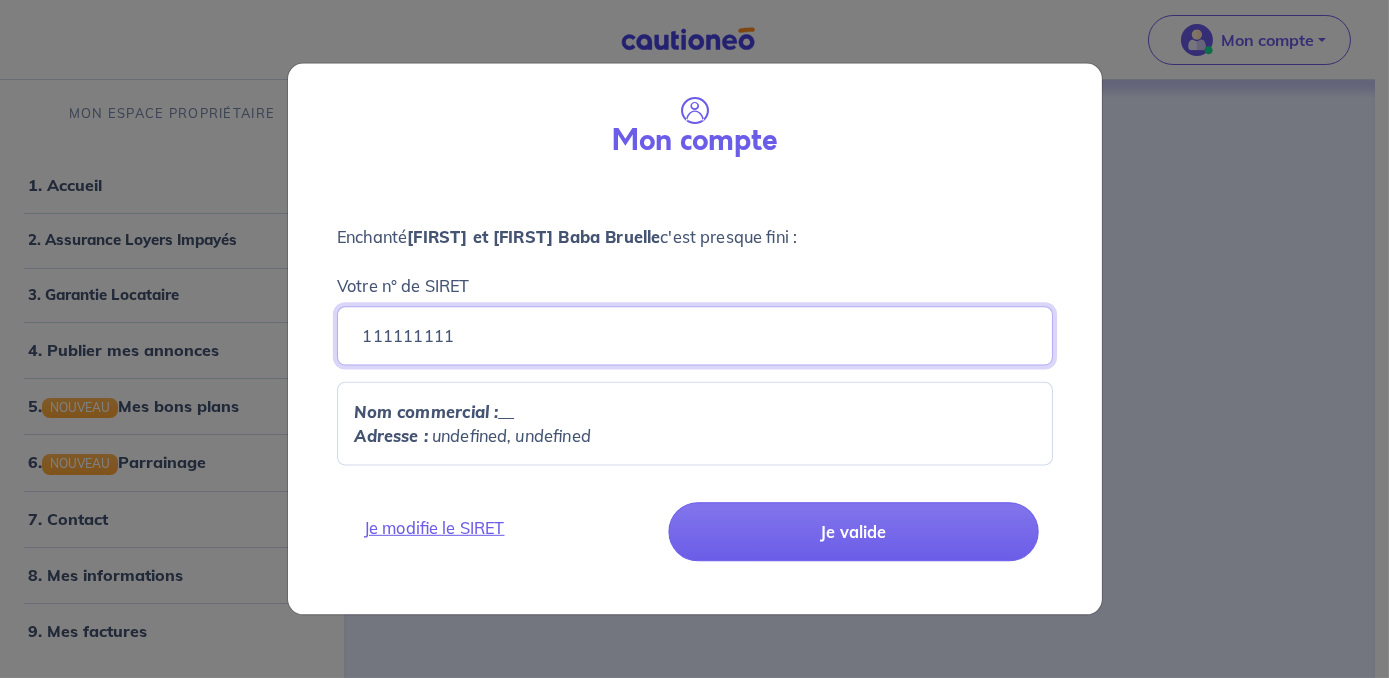 paste on "850097114" 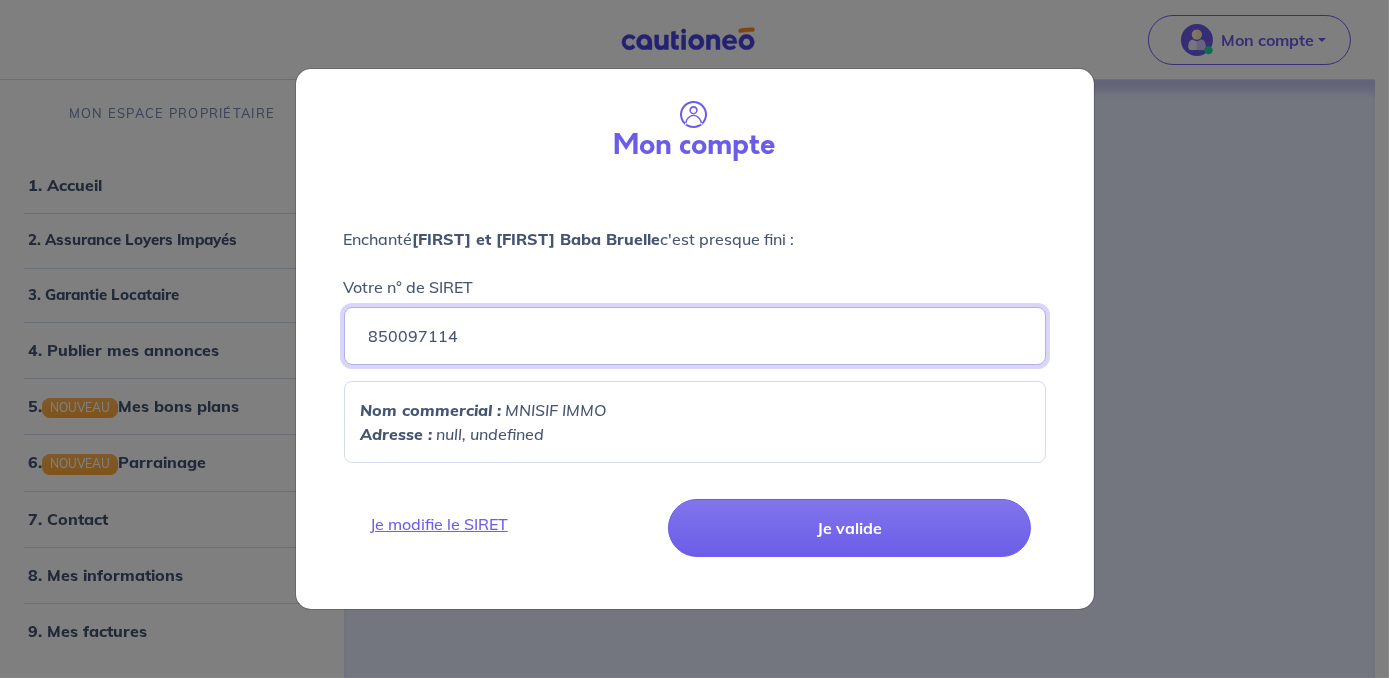 type on "850097114" 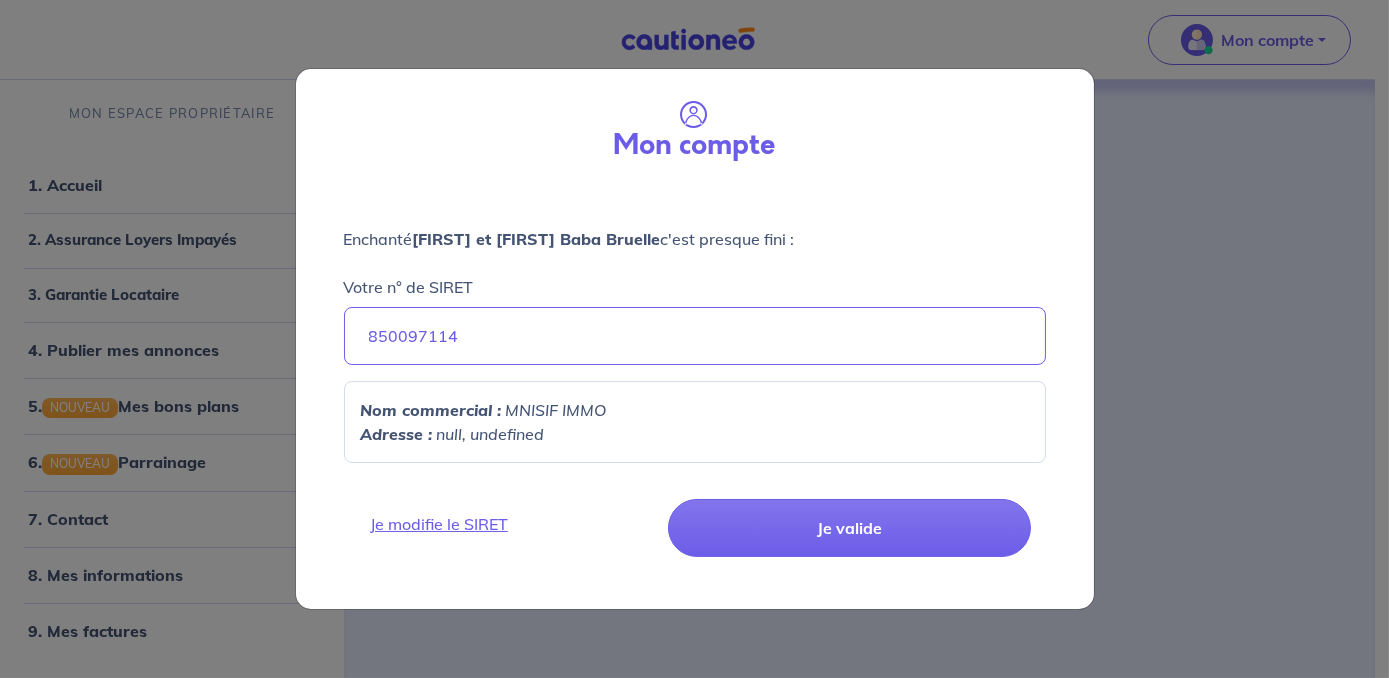 click on "null, undefined" at bounding box center [491, 434] 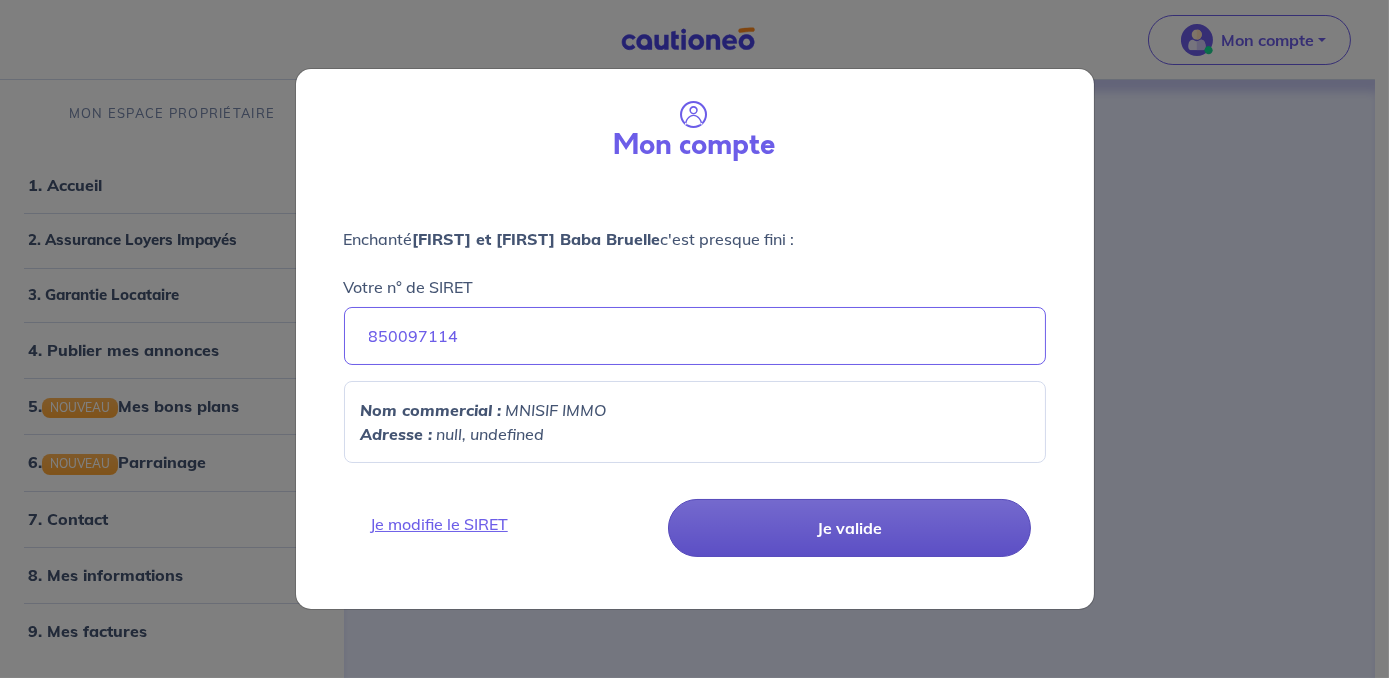 click on "Je valide" at bounding box center (849, 528) 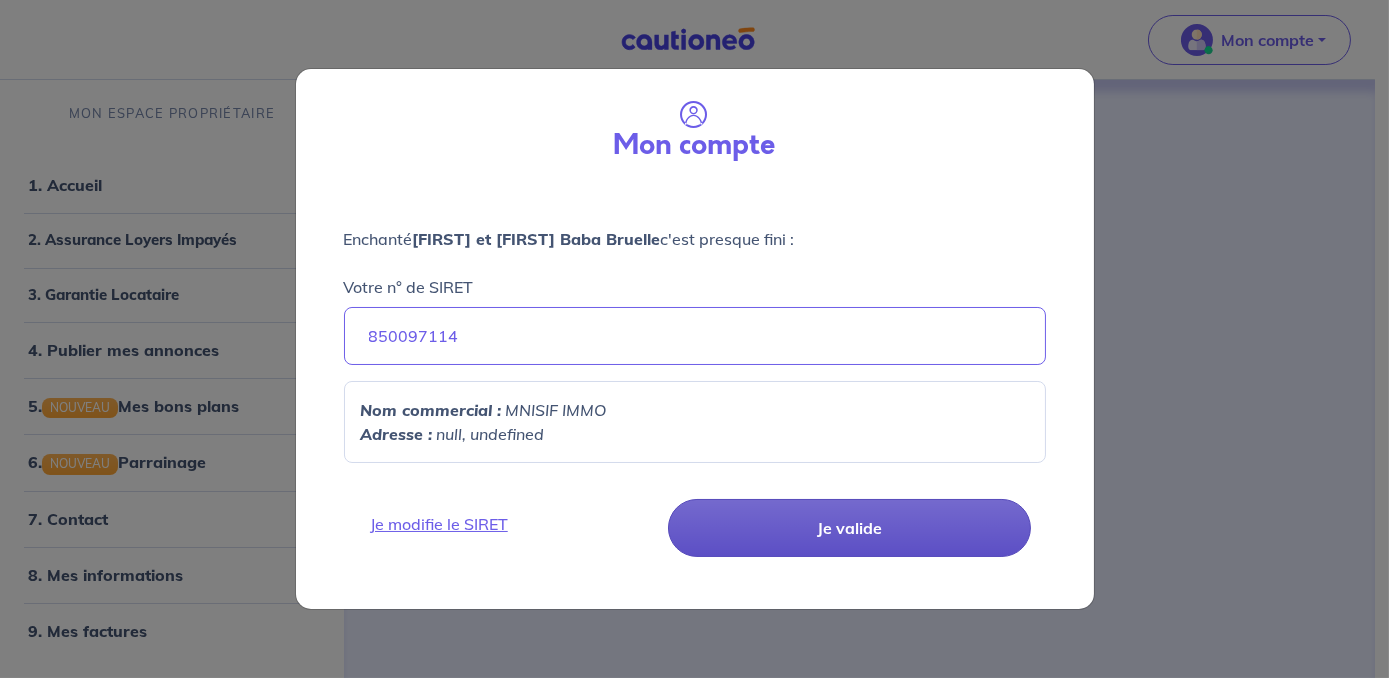 click on "Je valide" at bounding box center (849, 528) 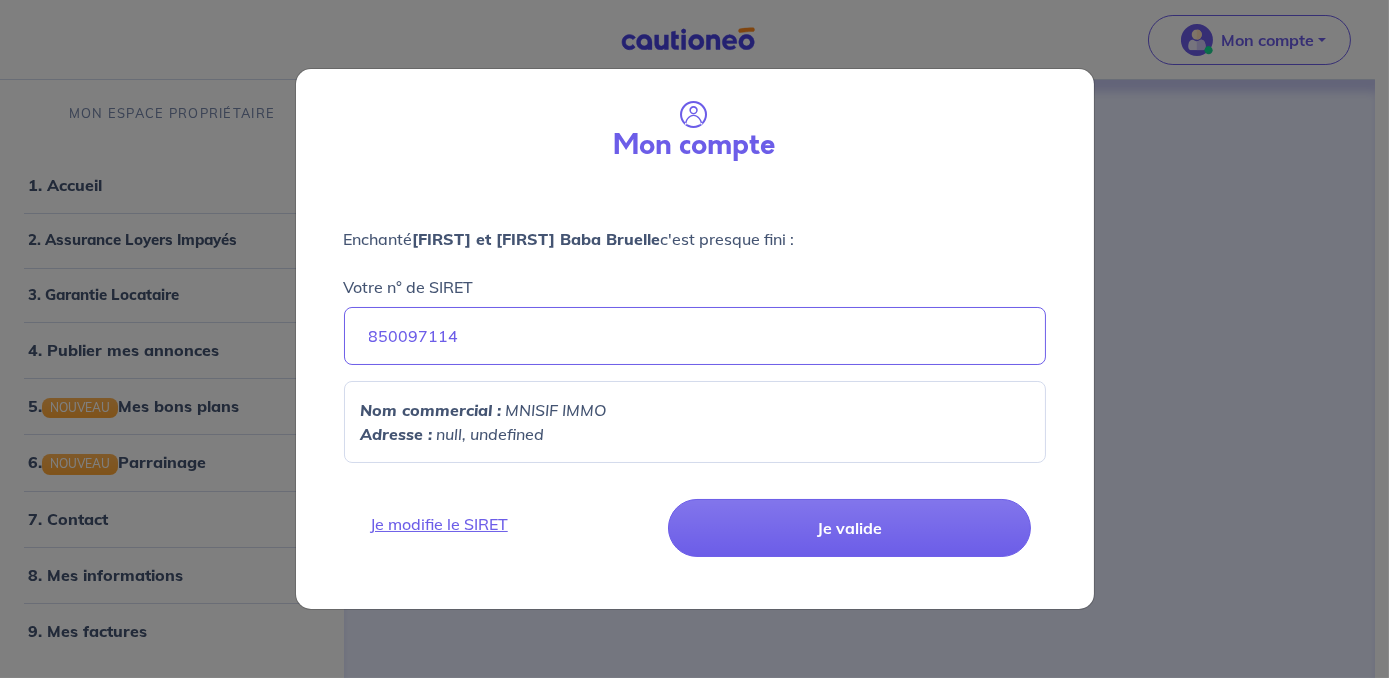 click on "null, undefined" at bounding box center (491, 434) 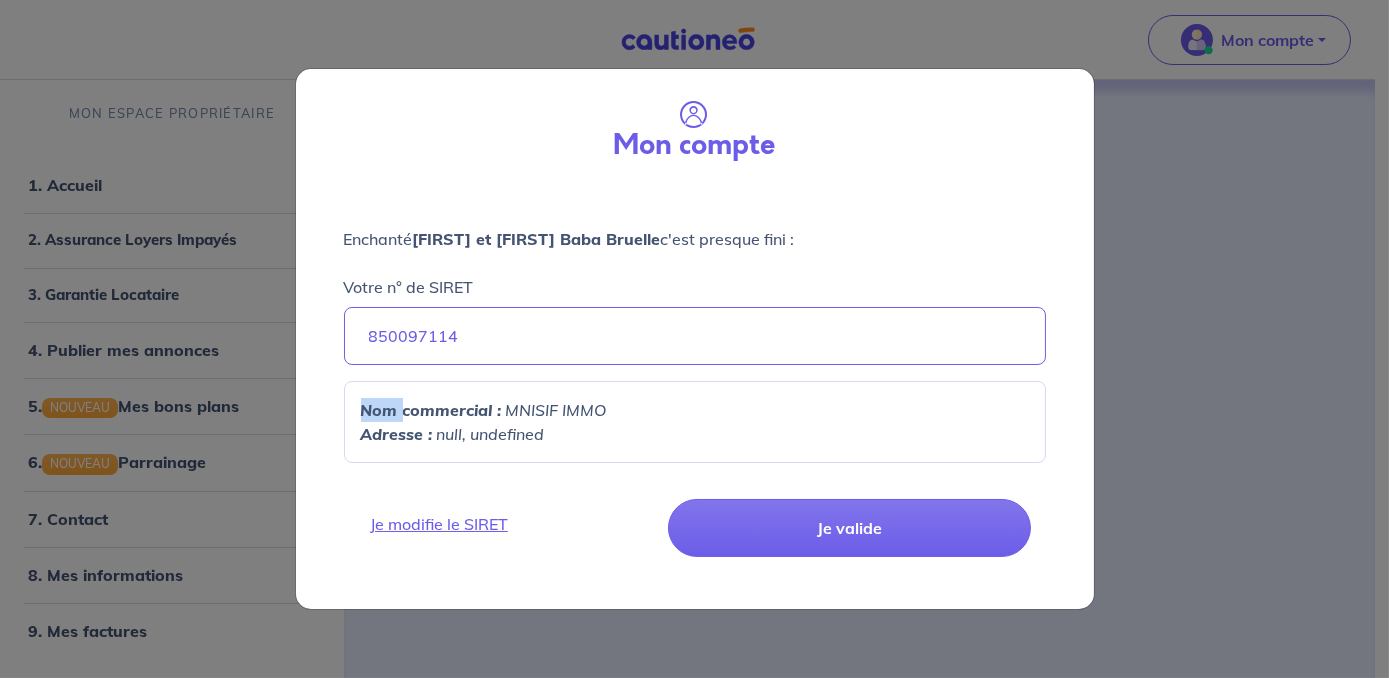 click on "Nom commercial :" at bounding box center (431, 410) 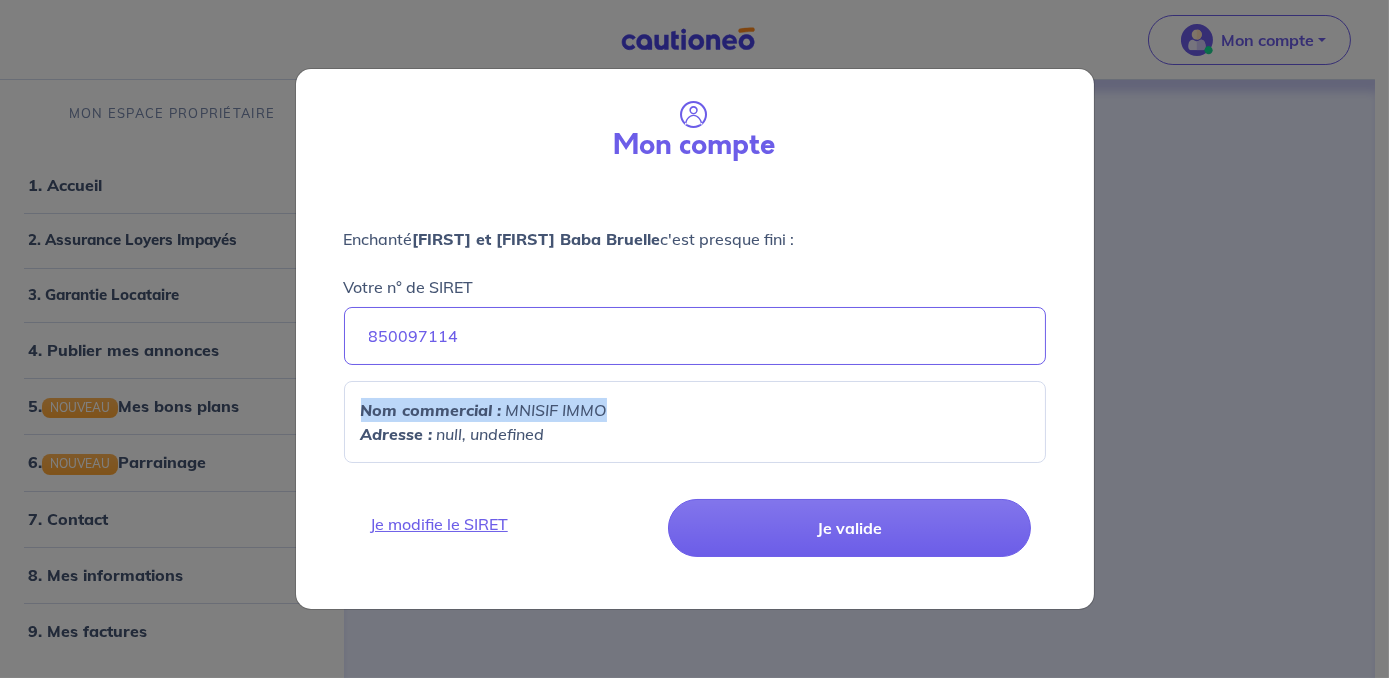 click on "Nom commercial :" at bounding box center [431, 410] 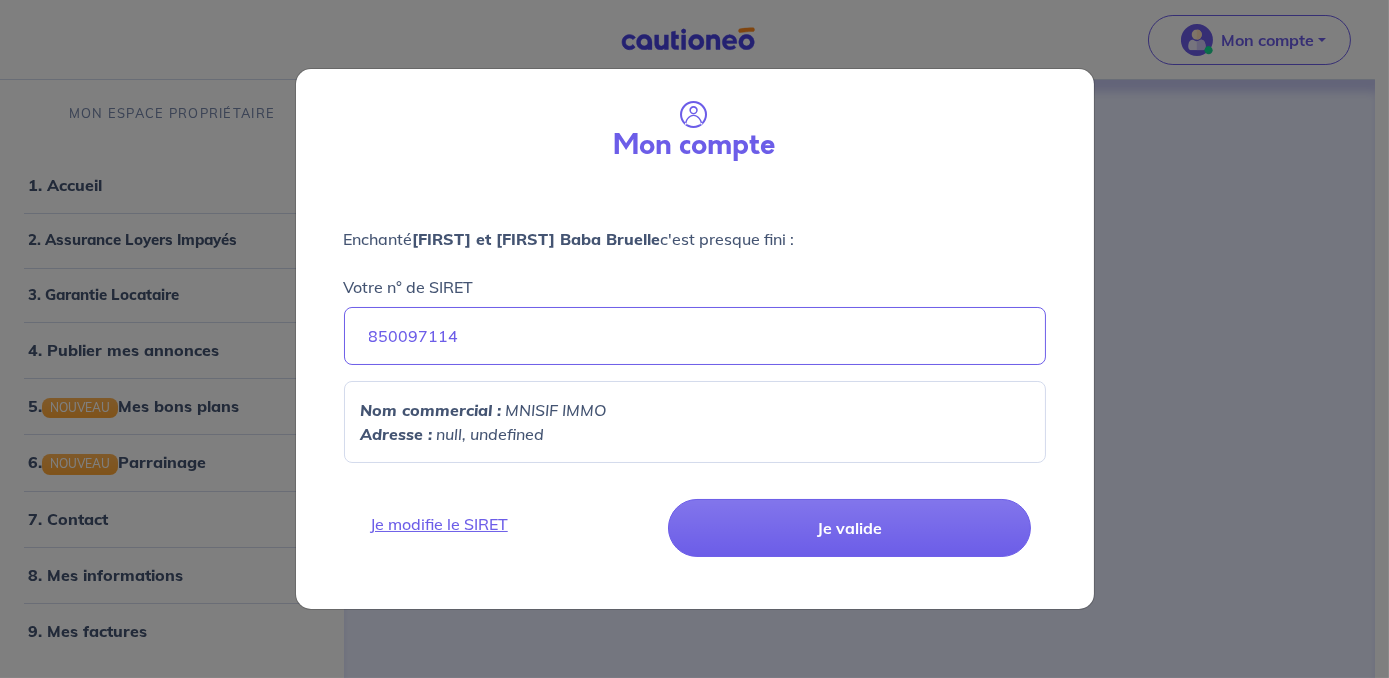 click on "Mon compte Enchanté  Salah et Justine Baba Bruelle  c'est presque fini : Votre n° de  SIRET 850097114 Nom commercial :   MNISIF IMMO
Adresse :   null, undefined Je modifie le SIRET Je valide" at bounding box center (694, 339) 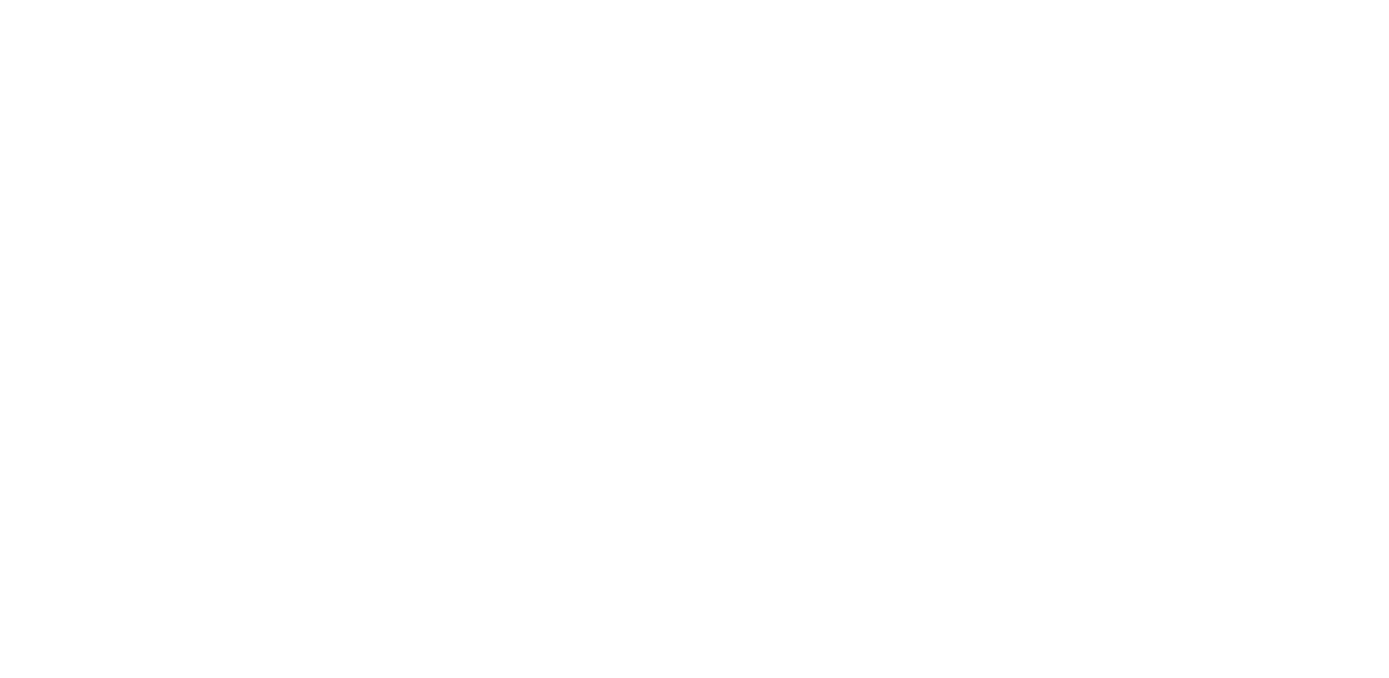 scroll, scrollTop: 0, scrollLeft: 0, axis: both 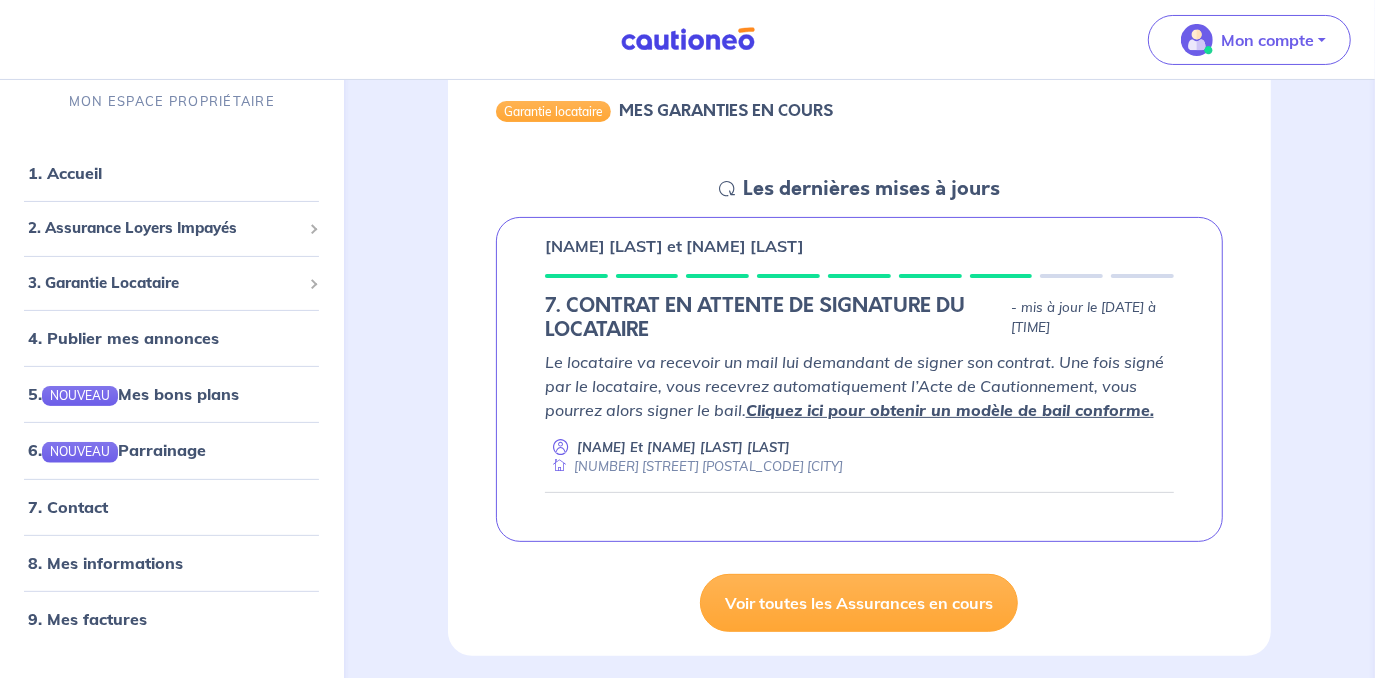 click on "Cliquez ici pour obtenir un modèle de bail conforme." at bounding box center [950, 410] 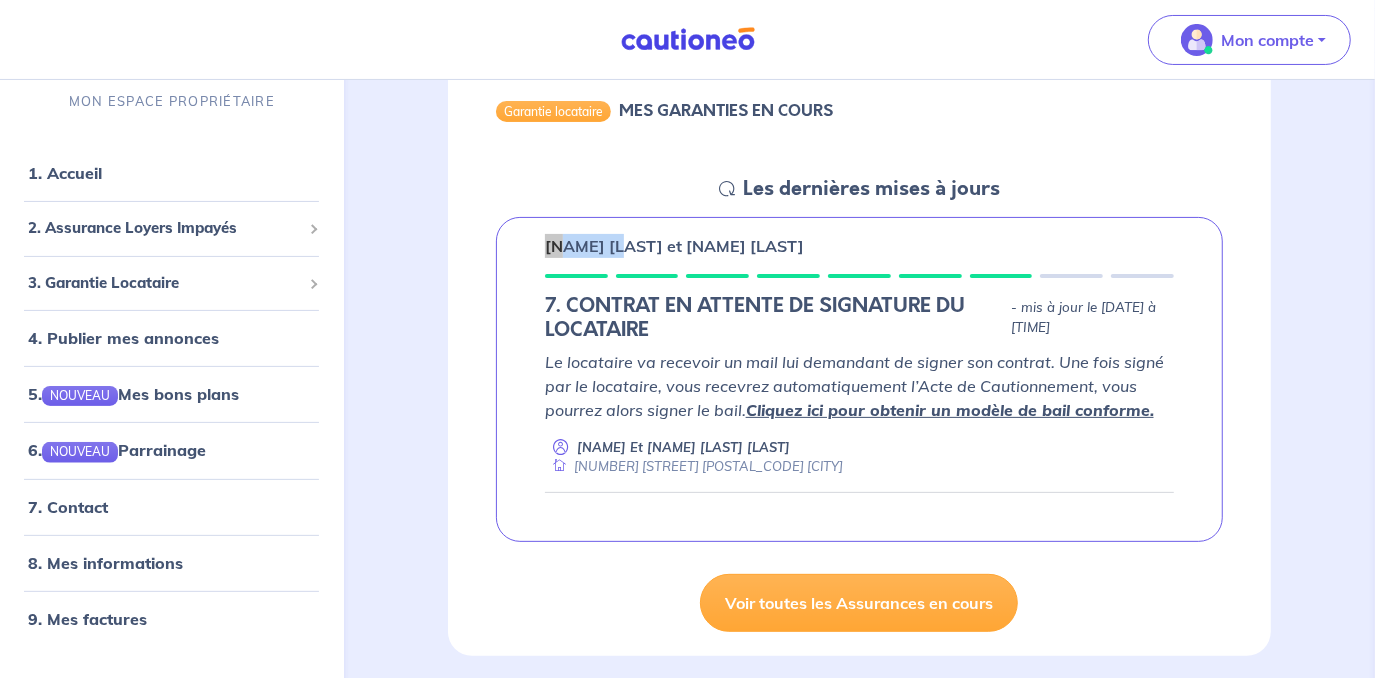 drag, startPoint x: 620, startPoint y: 244, endPoint x: 546, endPoint y: 250, distance: 74.24284 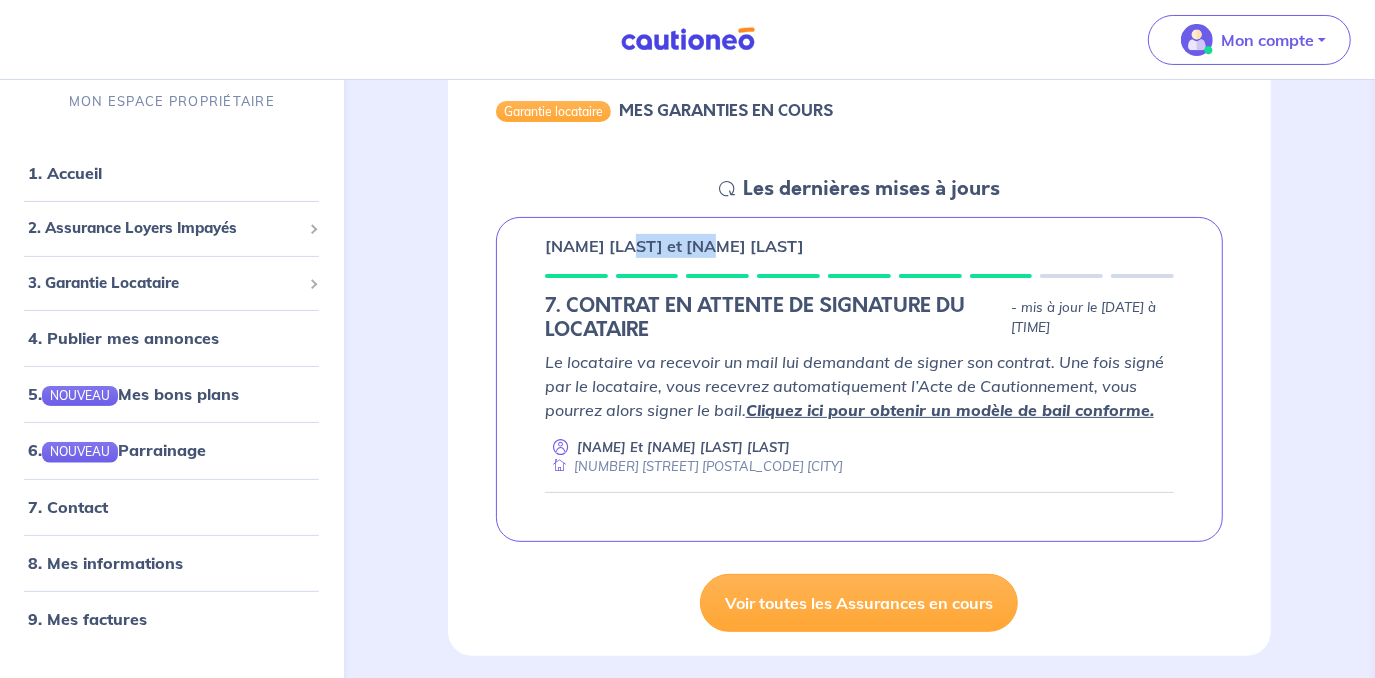 drag, startPoint x: 737, startPoint y: 242, endPoint x: 630, endPoint y: 244, distance: 107.01869 